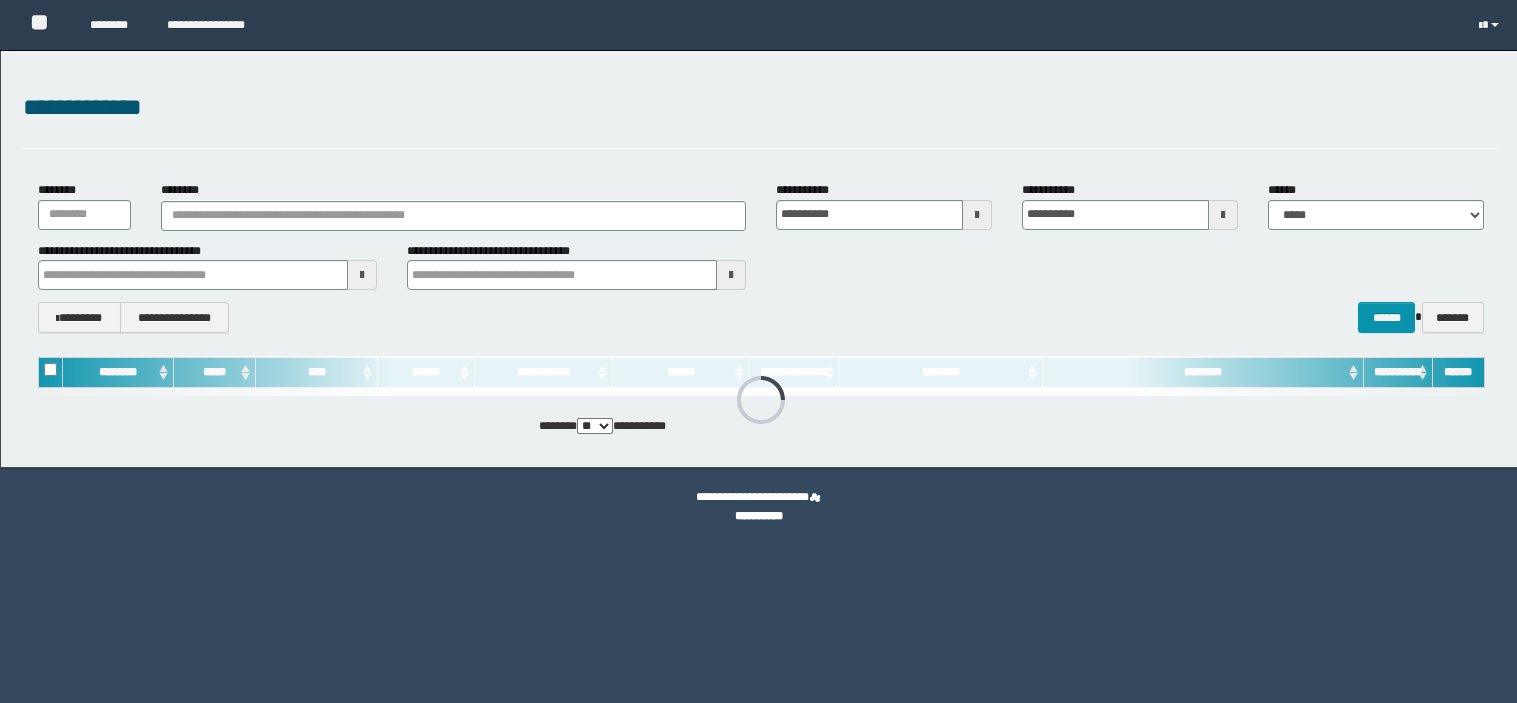 scroll, scrollTop: 0, scrollLeft: 0, axis: both 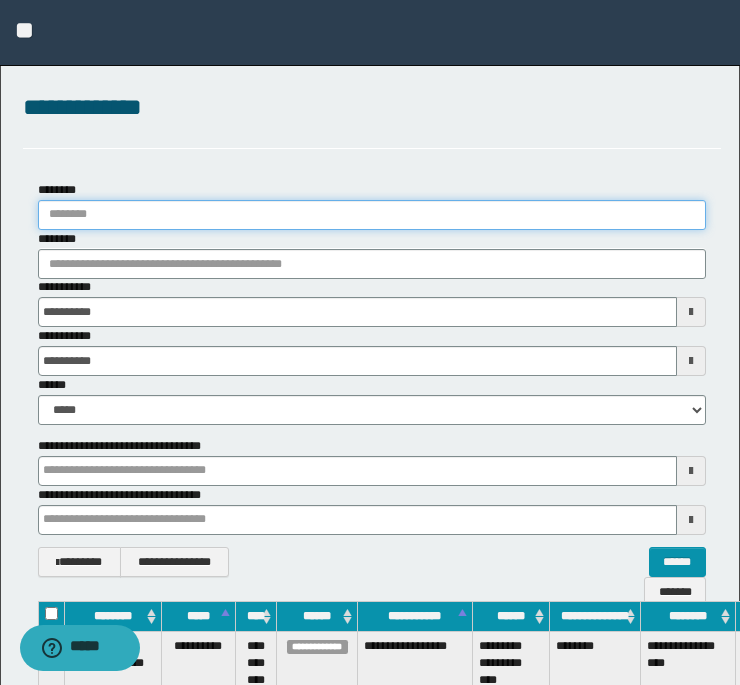click on "********" at bounding box center [372, 215] 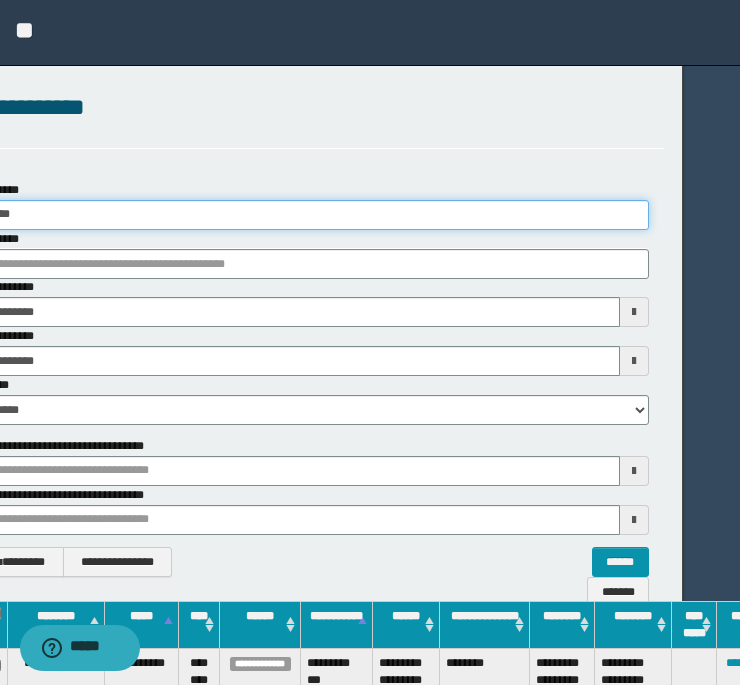 scroll, scrollTop: 0, scrollLeft: 90, axis: horizontal 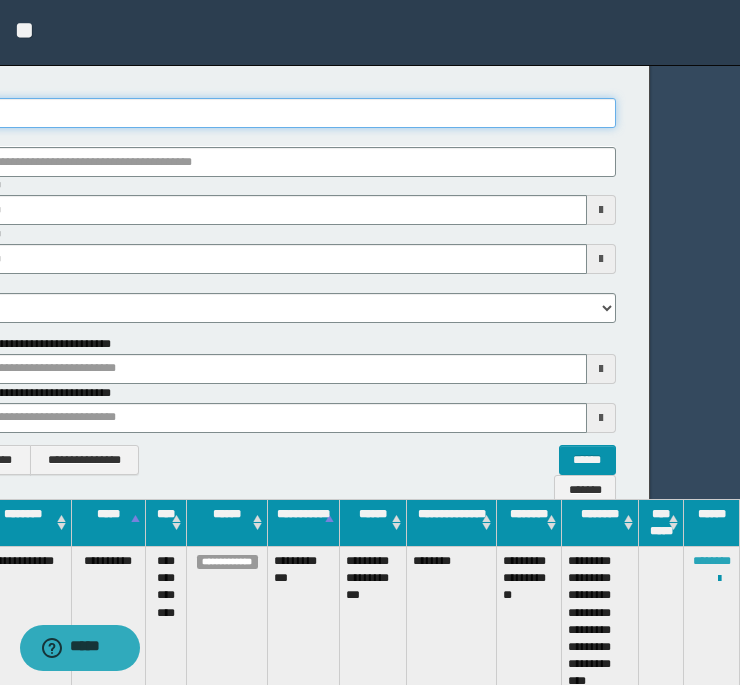 type on "****" 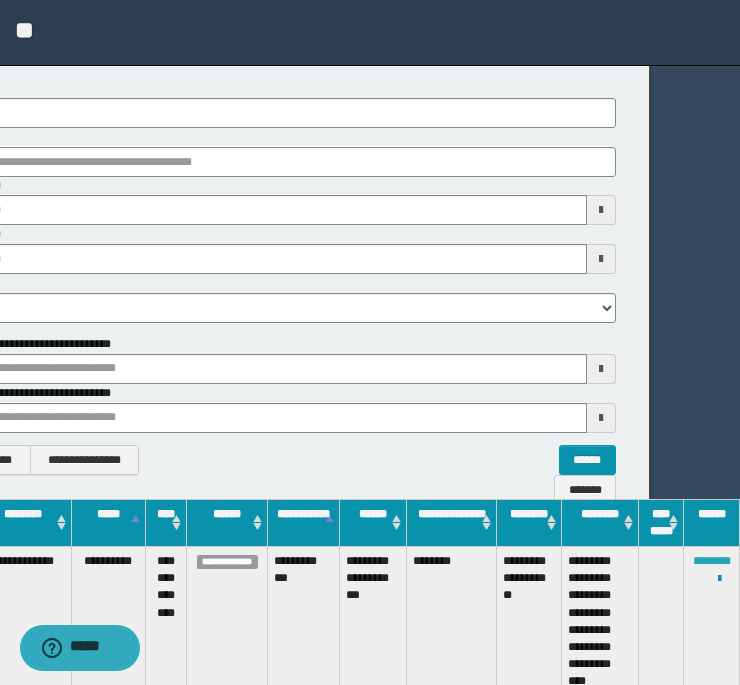 click on "********" at bounding box center [712, 561] 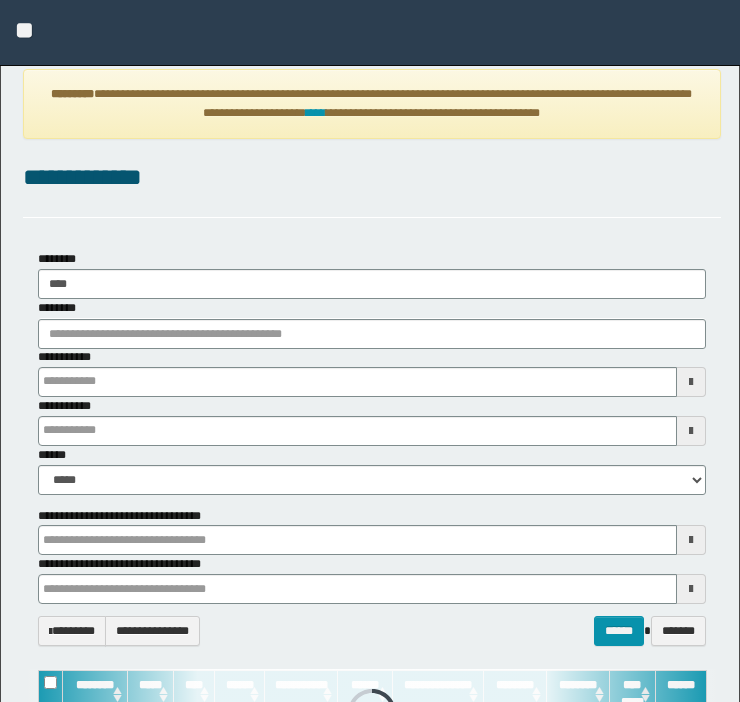 scroll, scrollTop: 0, scrollLeft: 0, axis: both 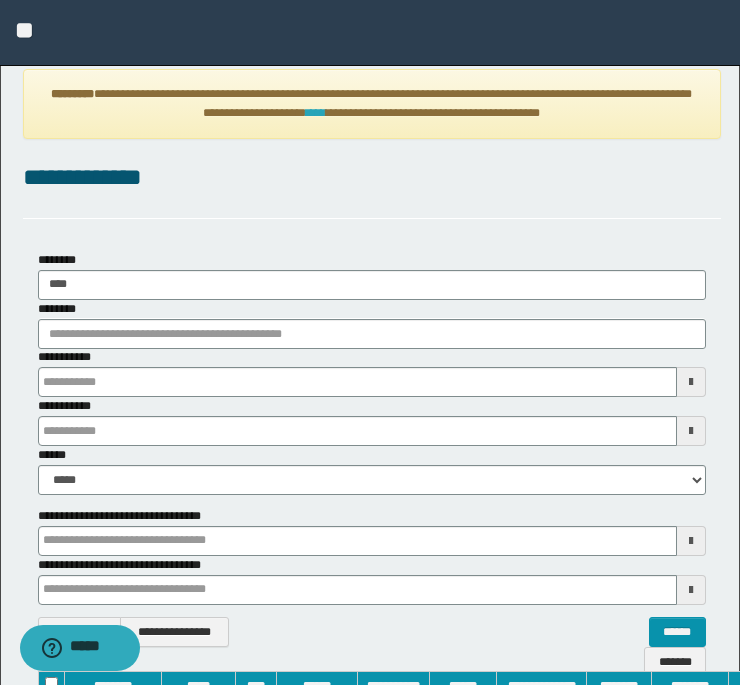 click on "****" at bounding box center (316, 113) 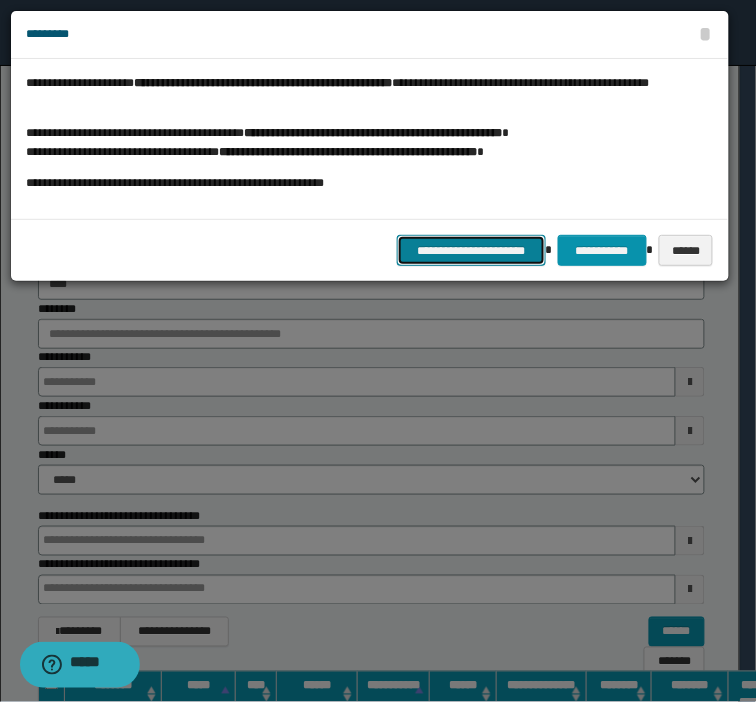 click on "**********" at bounding box center [471, 250] 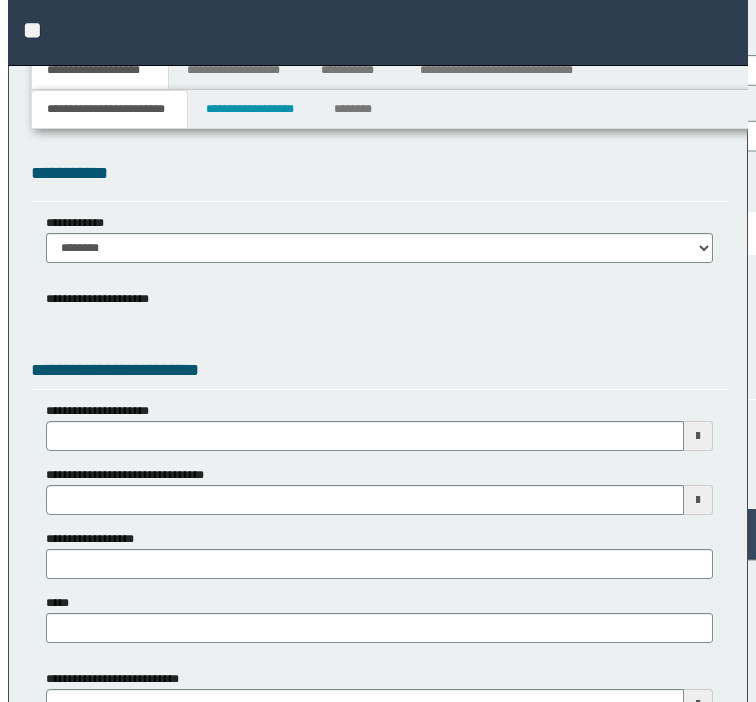 scroll, scrollTop: 0, scrollLeft: 0, axis: both 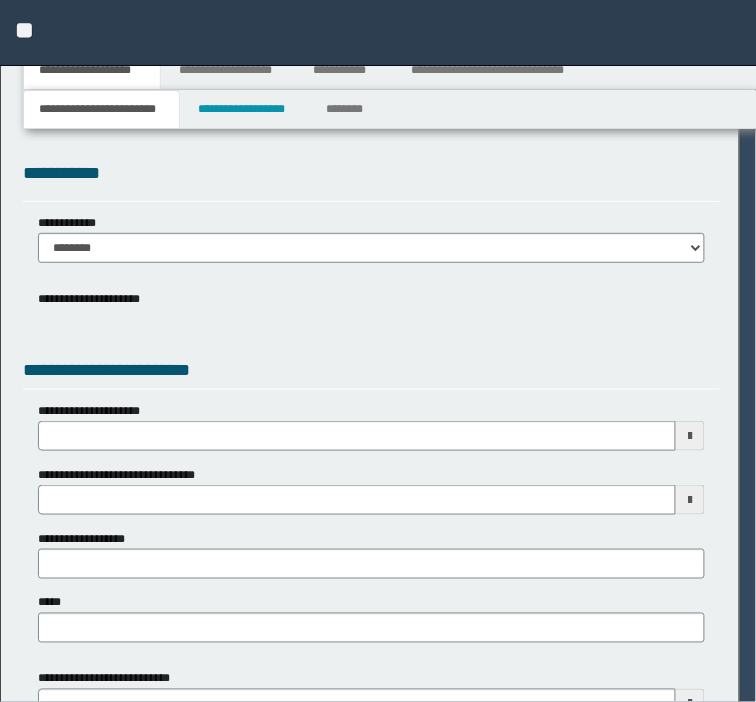 type on "**********" 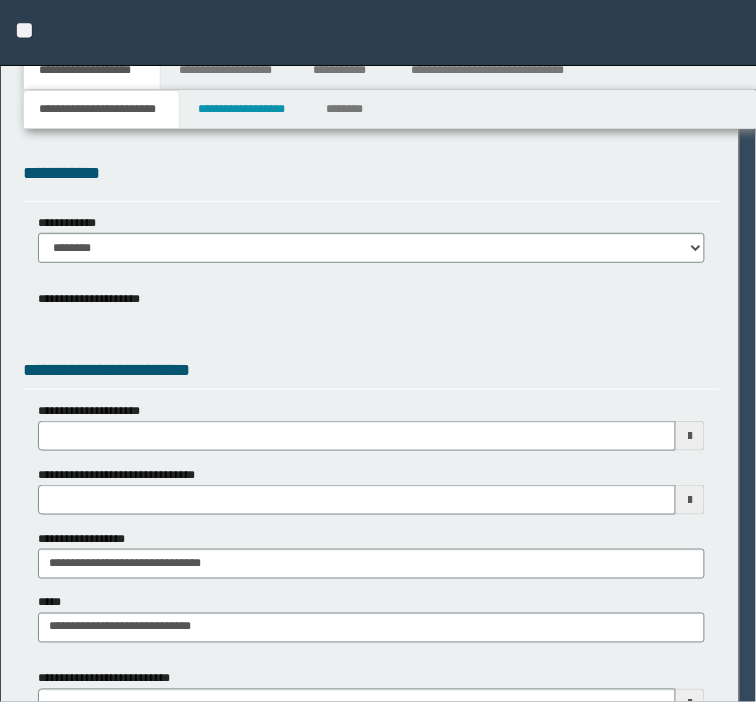 type on "**********" 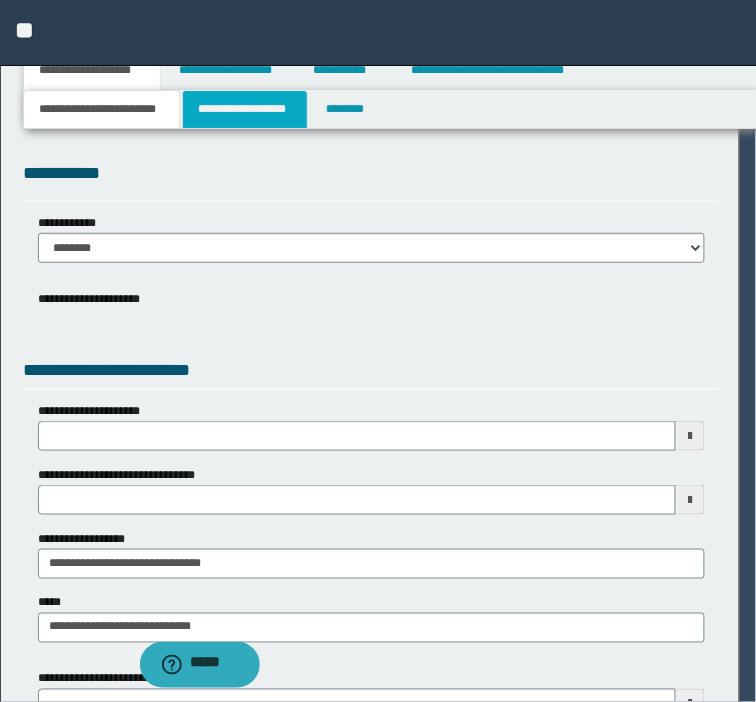 scroll, scrollTop: 0, scrollLeft: 0, axis: both 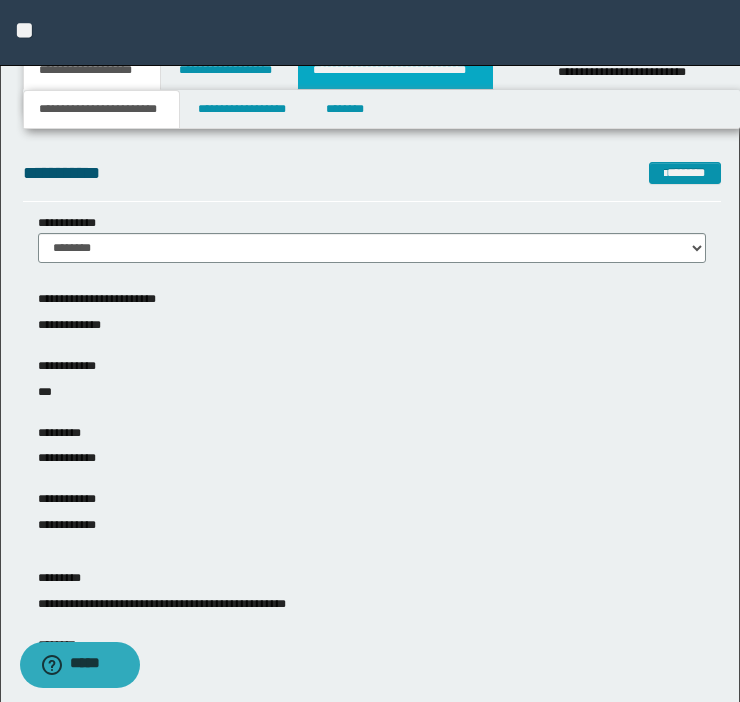 click on "**********" at bounding box center (395, 70) 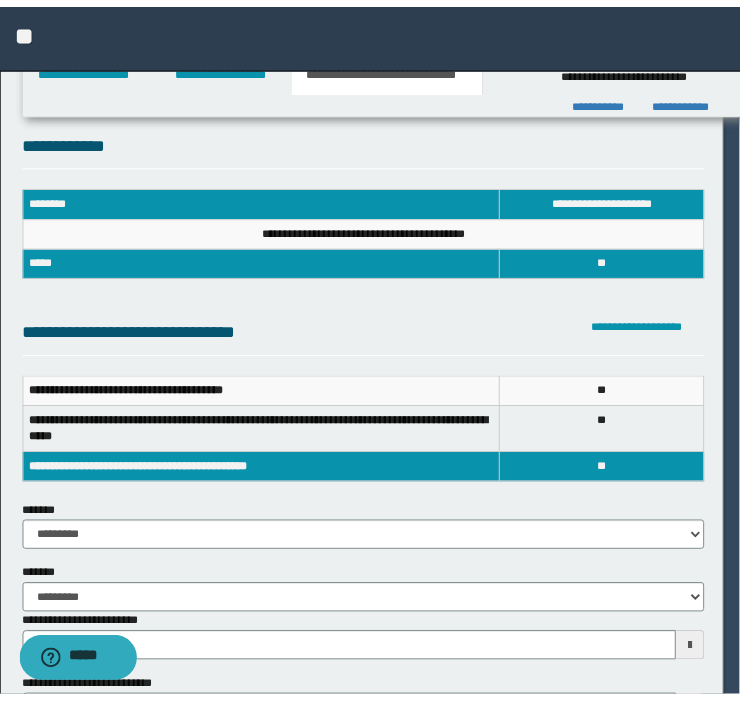 scroll, scrollTop: 0, scrollLeft: 0, axis: both 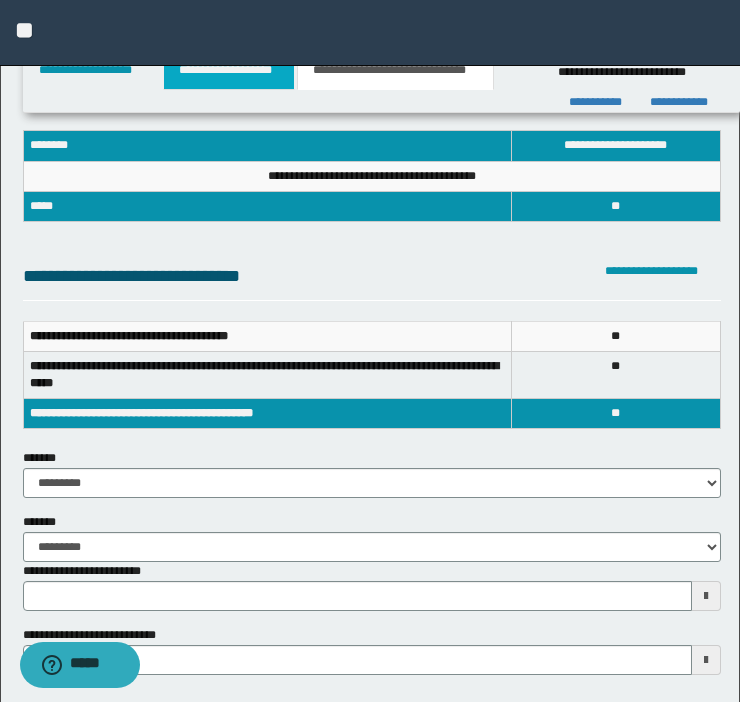 click on "**********" at bounding box center (229, 70) 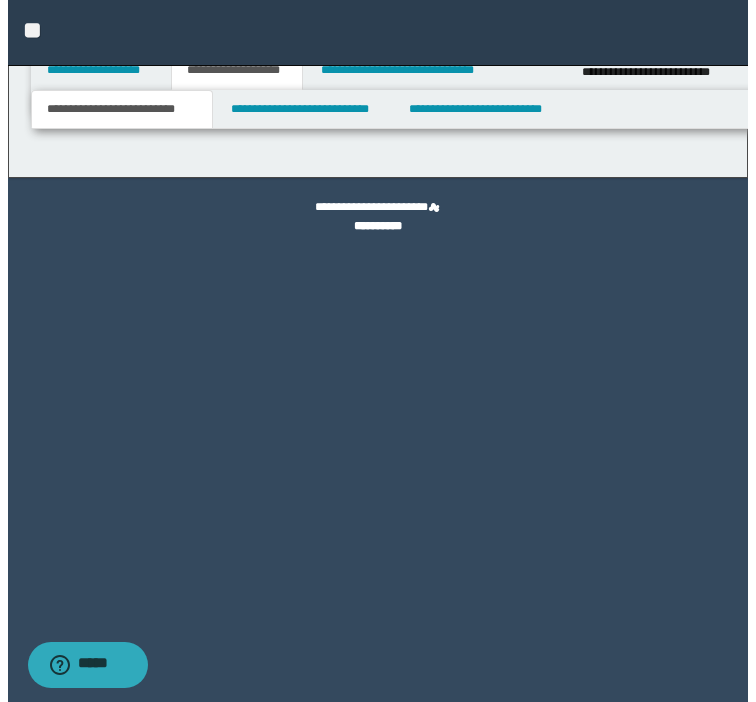 scroll, scrollTop: 0, scrollLeft: 0, axis: both 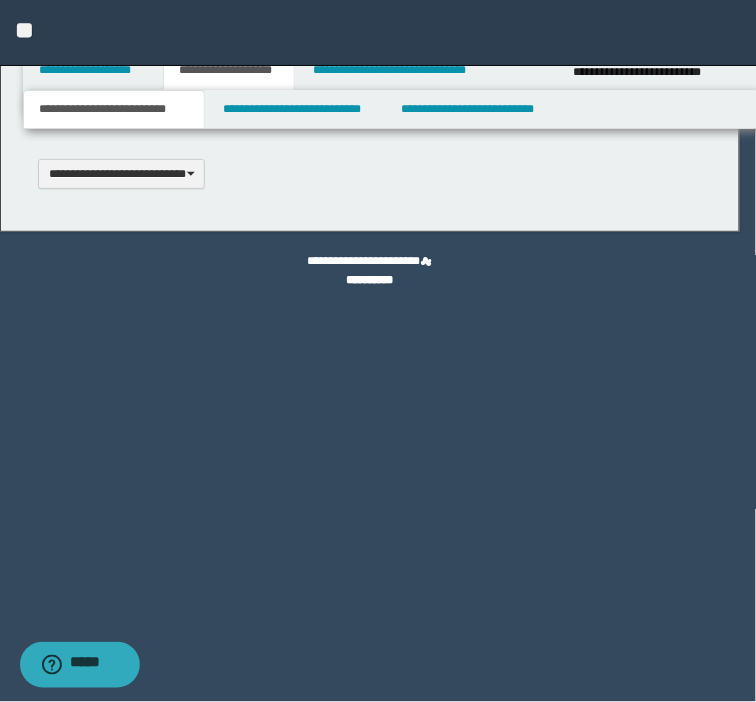 type 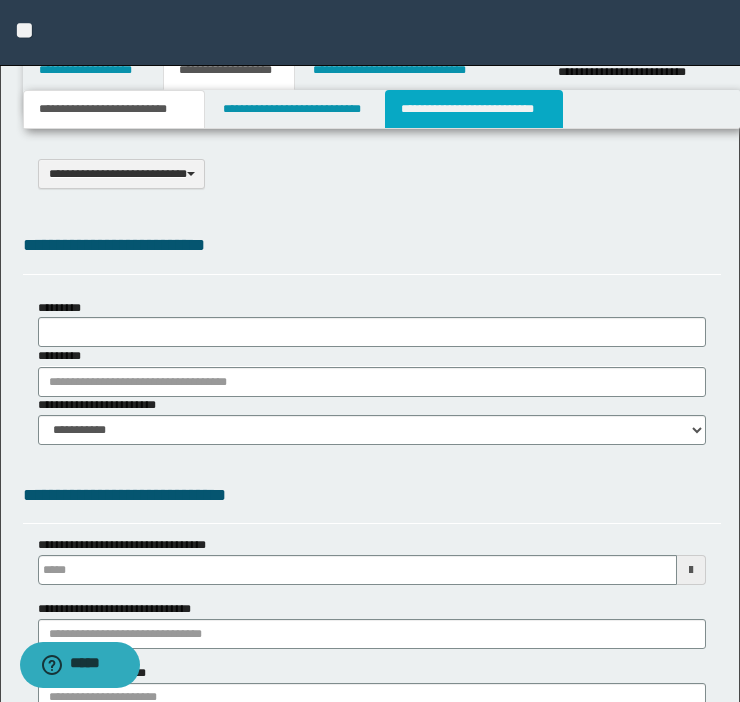 click on "**********" at bounding box center [474, 109] 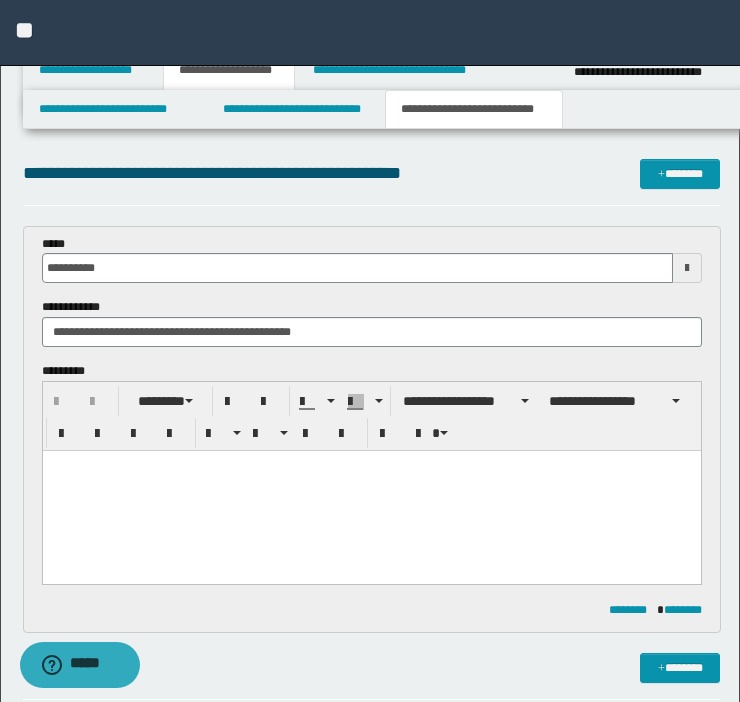 scroll, scrollTop: 0, scrollLeft: 0, axis: both 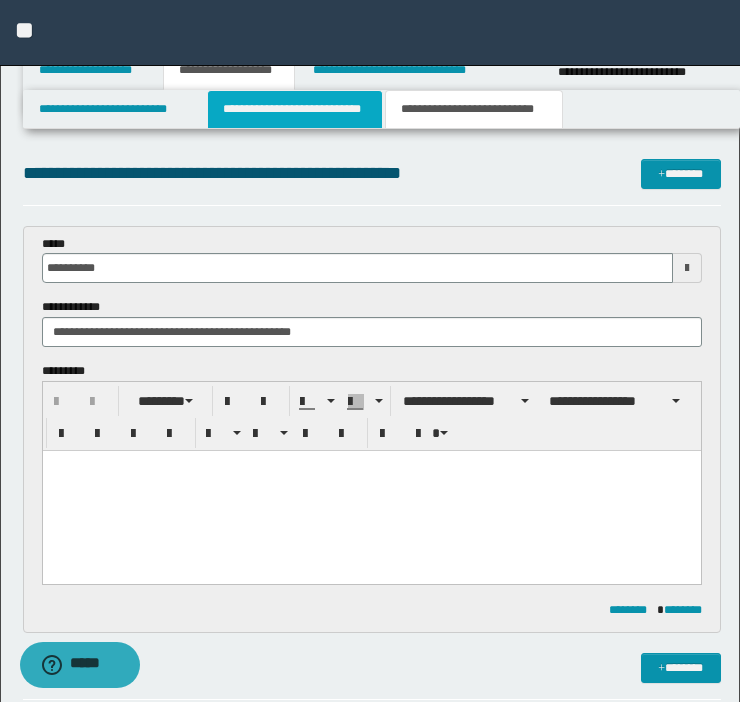 click on "**********" at bounding box center [295, 109] 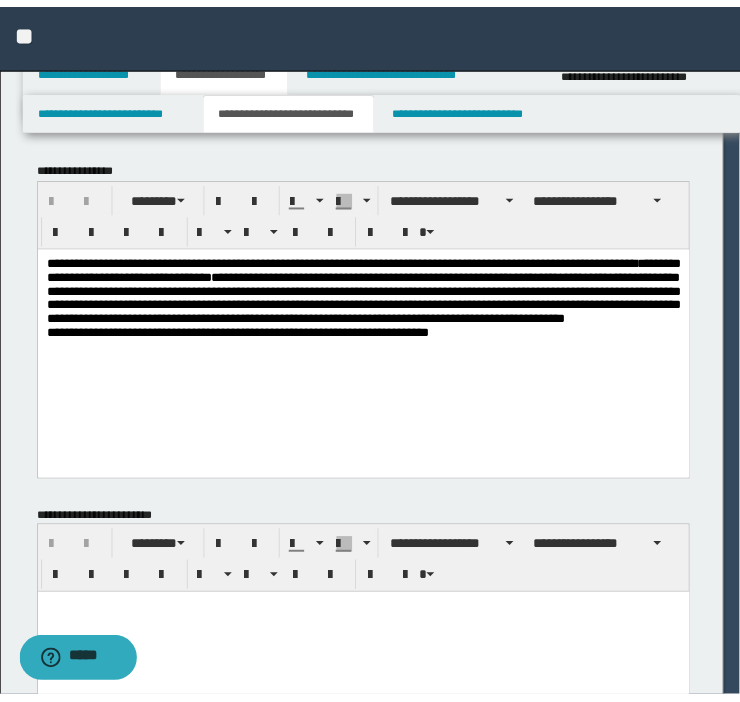 scroll, scrollTop: 0, scrollLeft: 0, axis: both 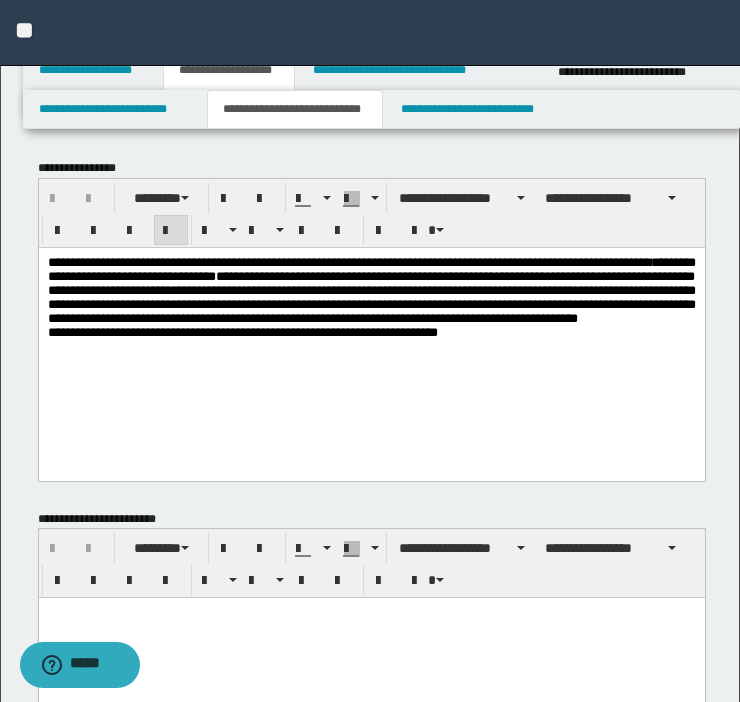 click on "**********" at bounding box center (371, 296) 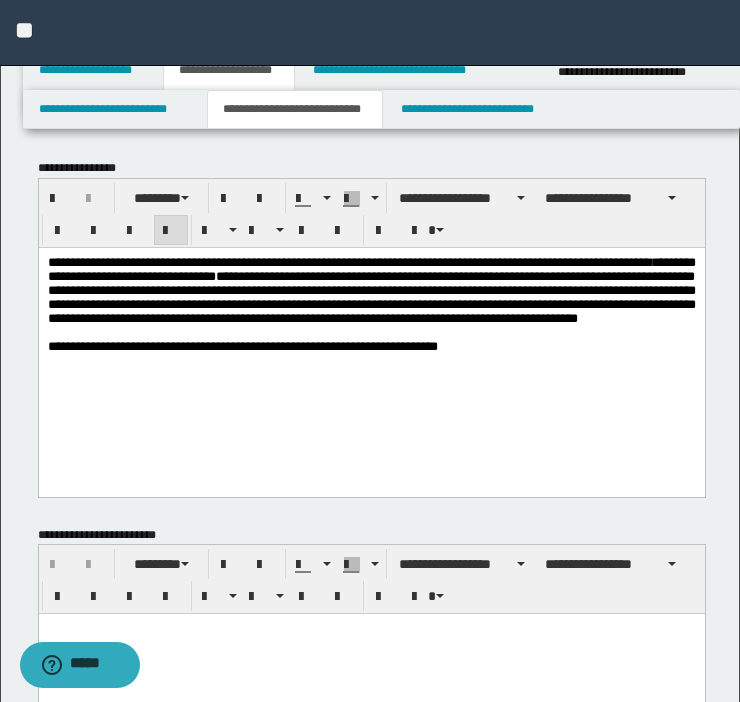 click on "**********" at bounding box center [242, 345] 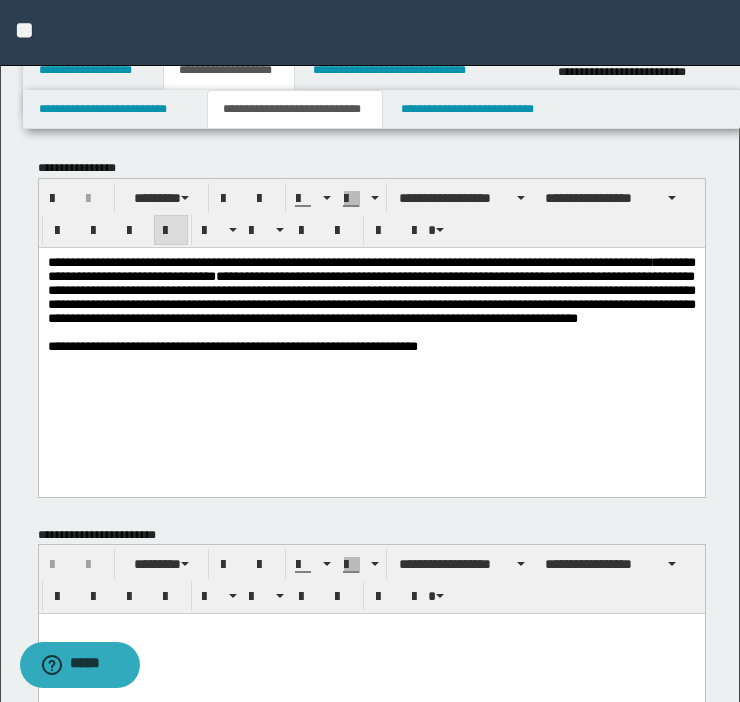 click on "**********" at bounding box center (371, 329) 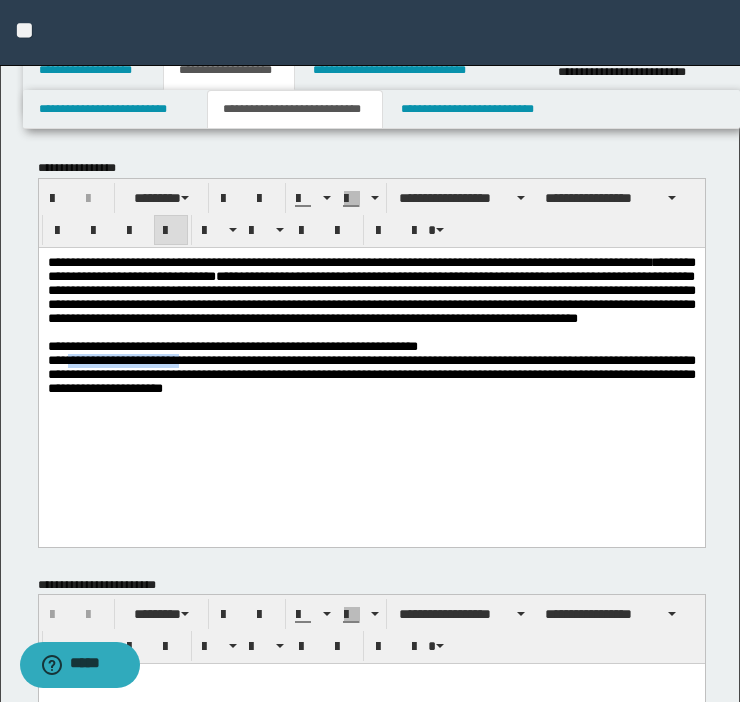 drag, startPoint x: 73, startPoint y: 393, endPoint x: 260, endPoint y: 393, distance: 187 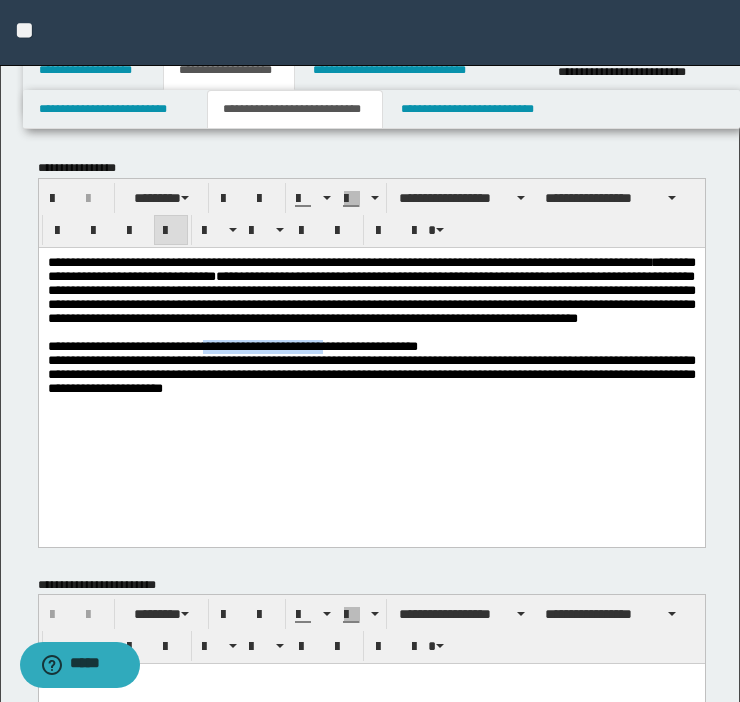 drag, startPoint x: 233, startPoint y: 377, endPoint x: 375, endPoint y: 375, distance: 142.01408 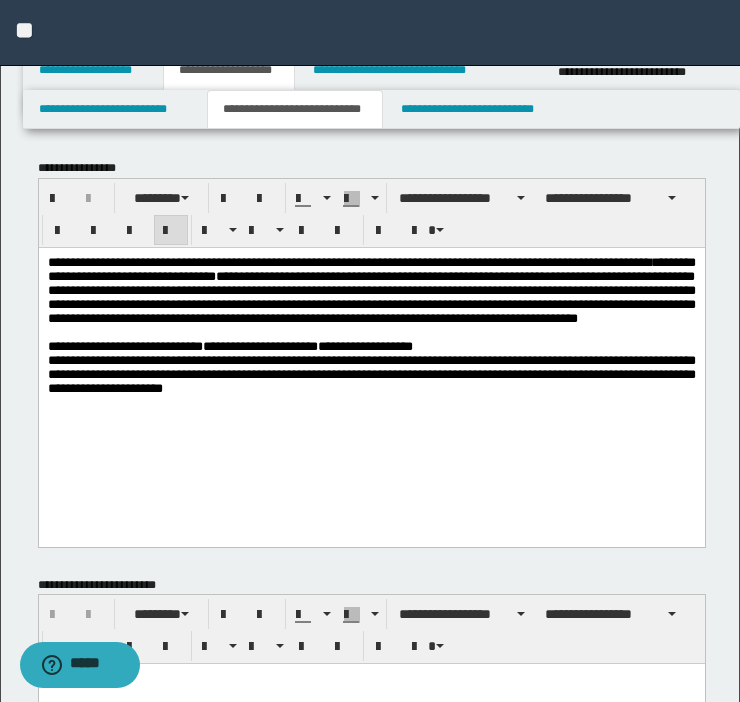 click on "**********" at bounding box center [371, 374] 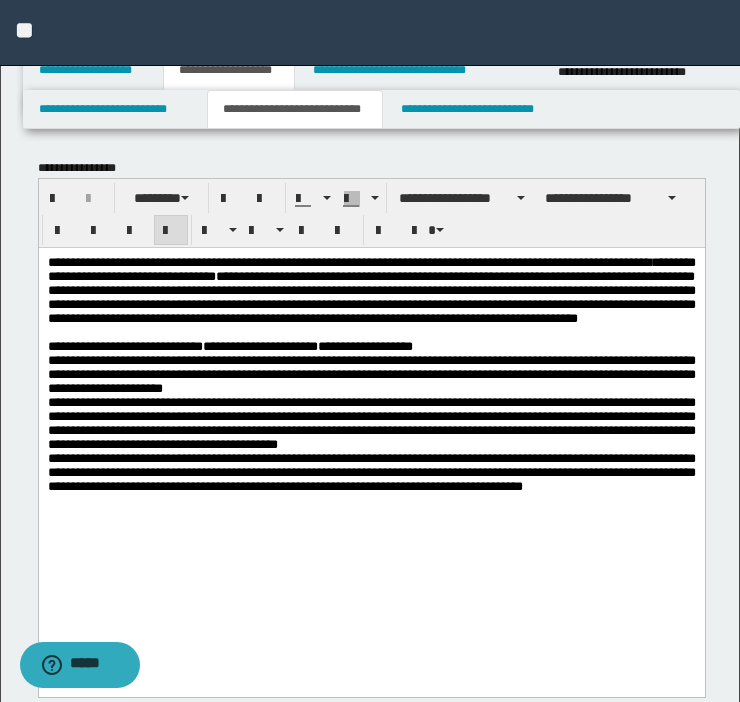 click at bounding box center [371, 332] 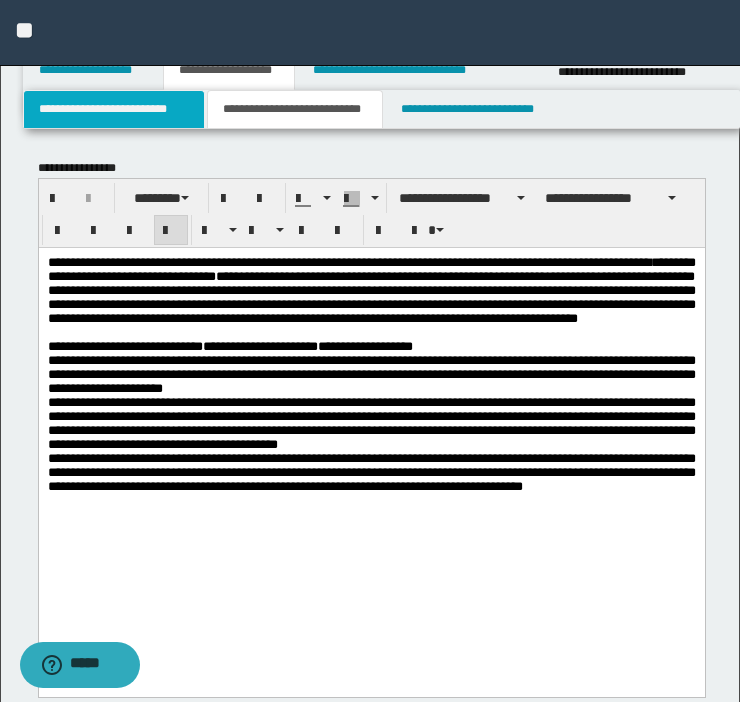 click on "**********" at bounding box center [114, 109] 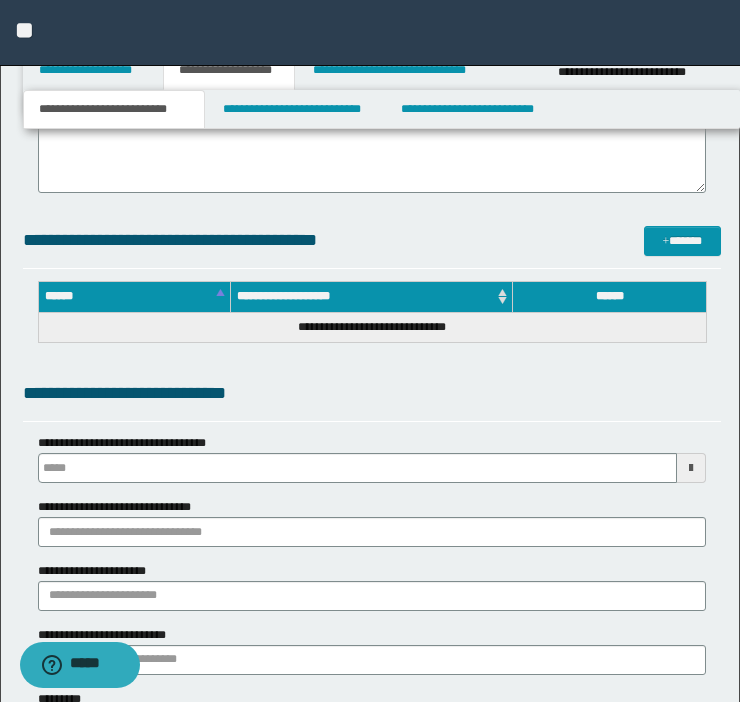 scroll, scrollTop: 1138, scrollLeft: 0, axis: vertical 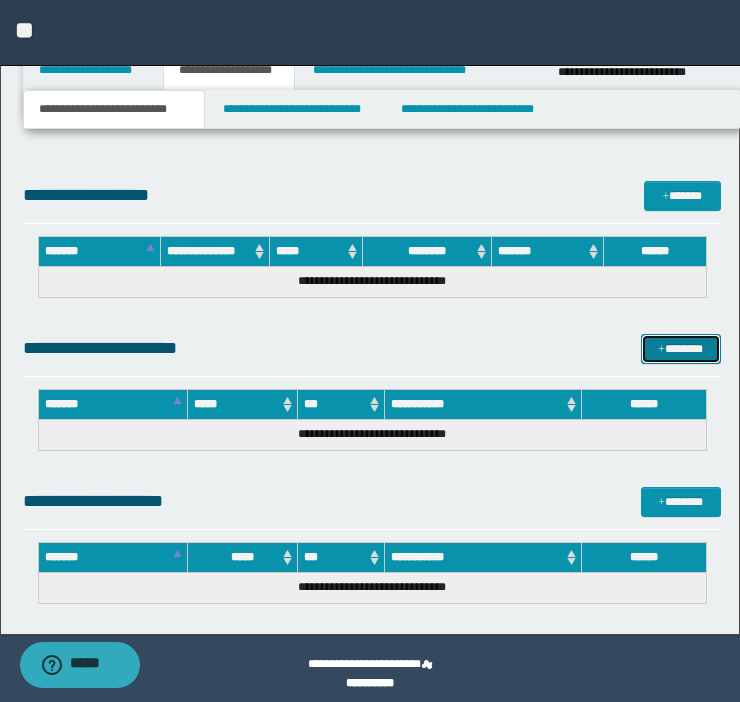 click on "*******" at bounding box center [681, 349] 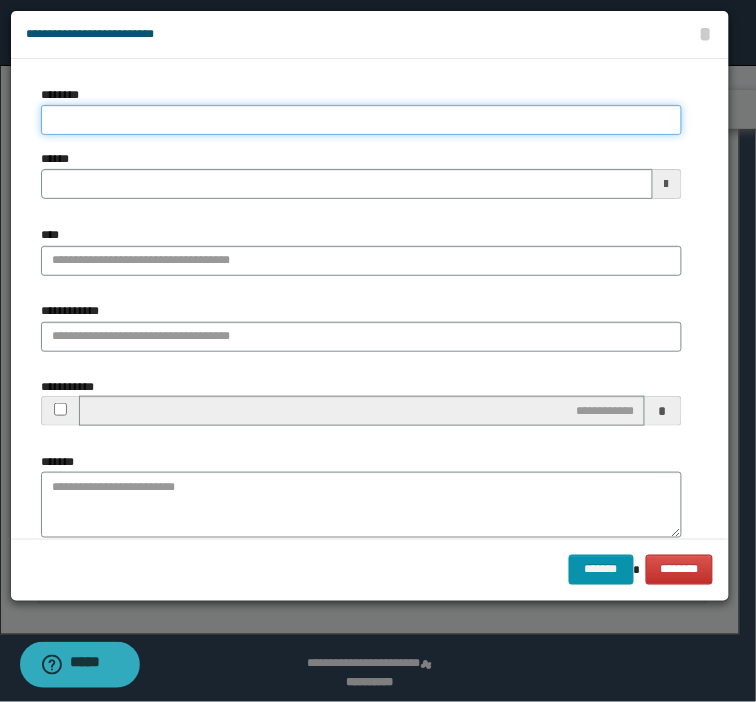 click on "********" at bounding box center [361, 120] 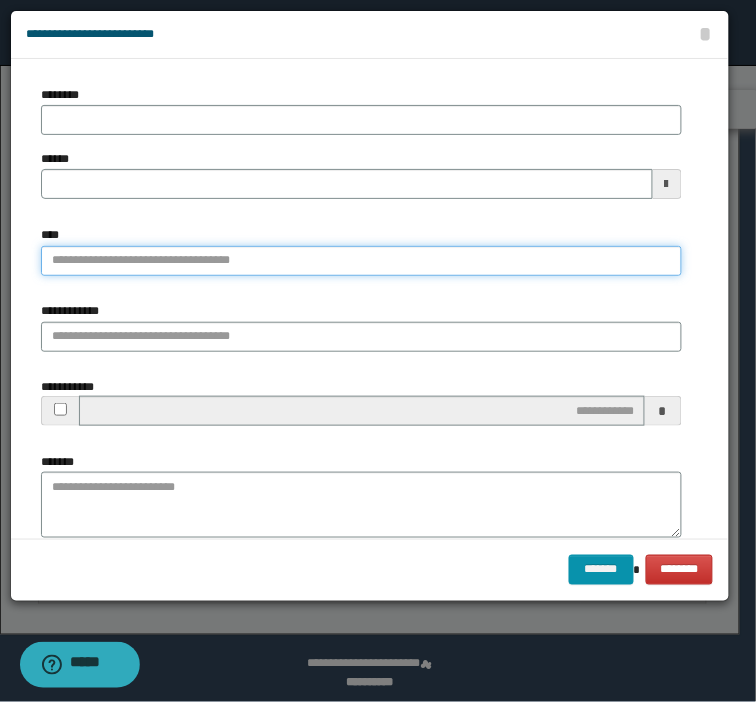 click on "****" at bounding box center (361, 261) 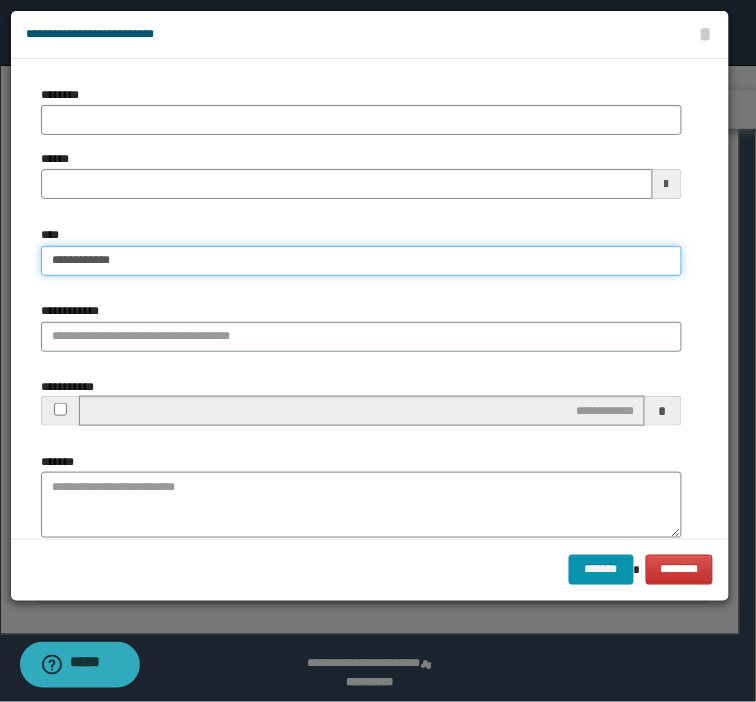 type on "**********" 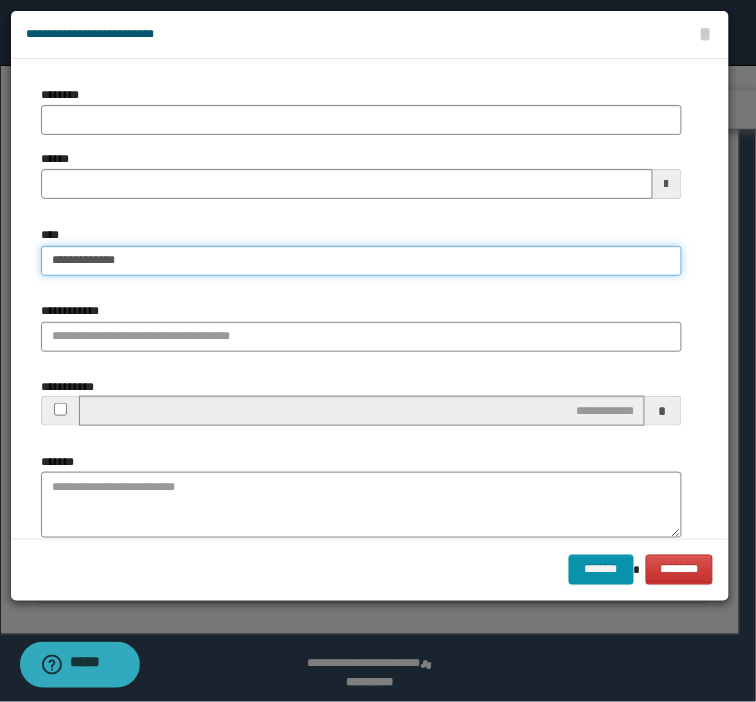 type on "**********" 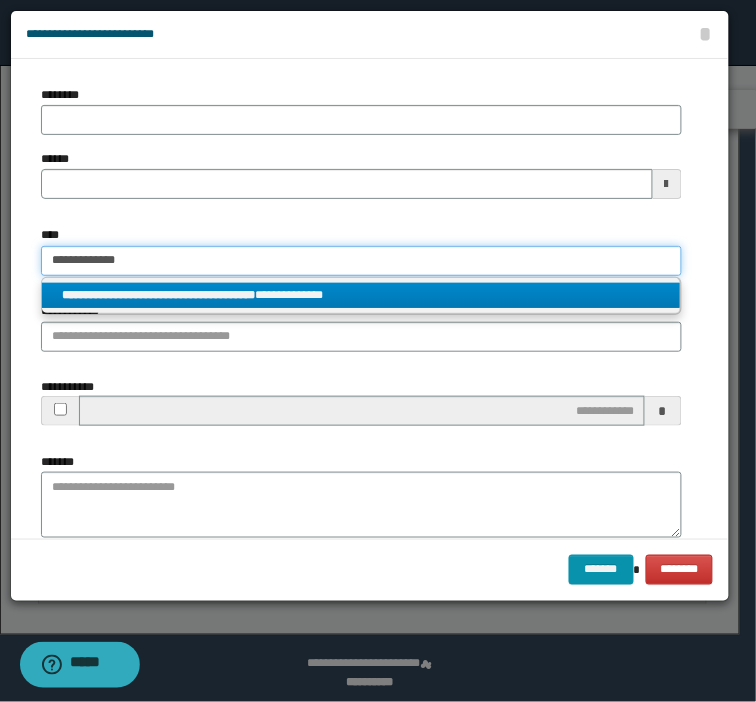 type on "**********" 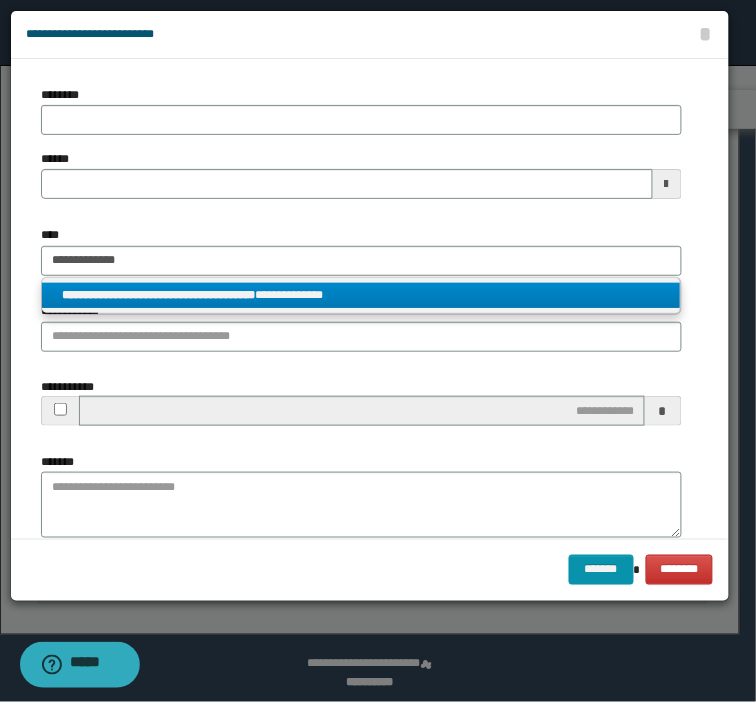 click on "**********" at bounding box center [158, 295] 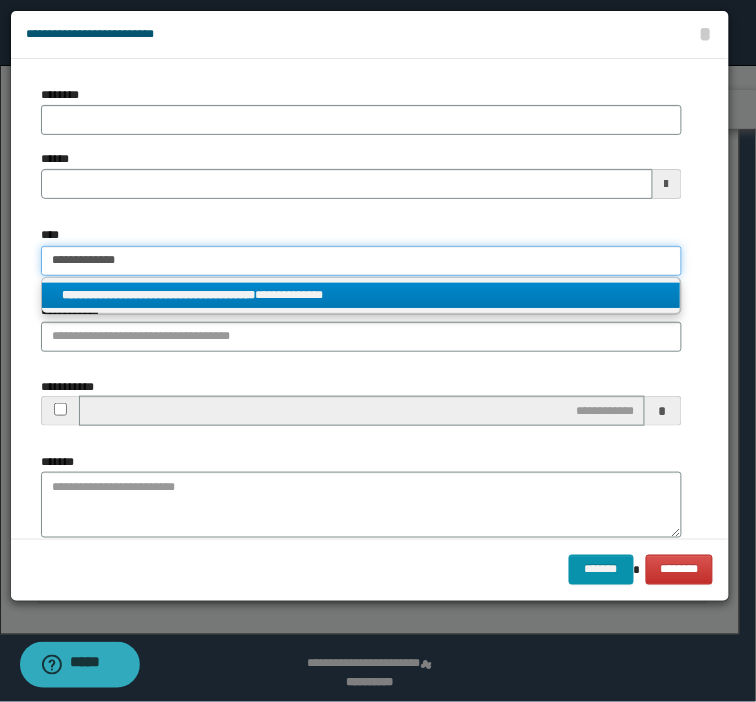 type 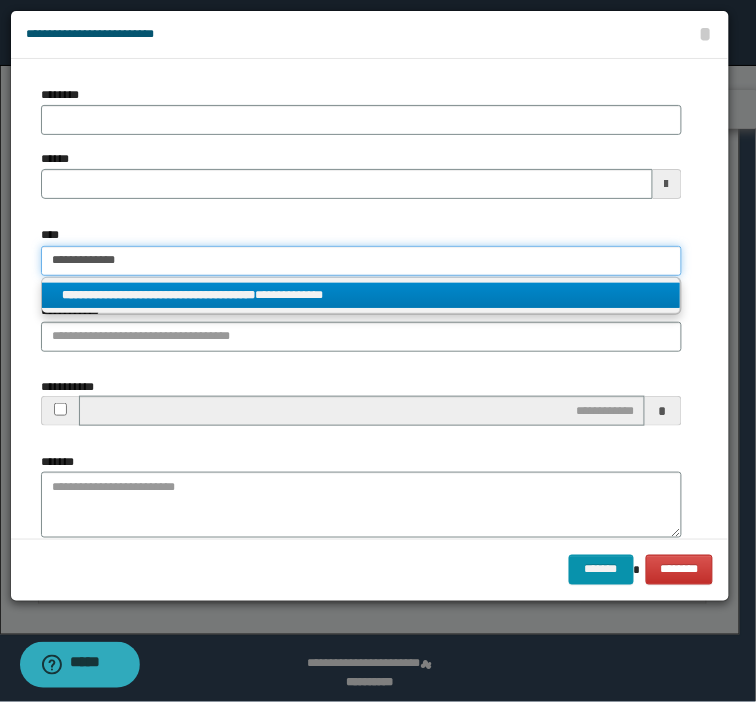 type on "**********" 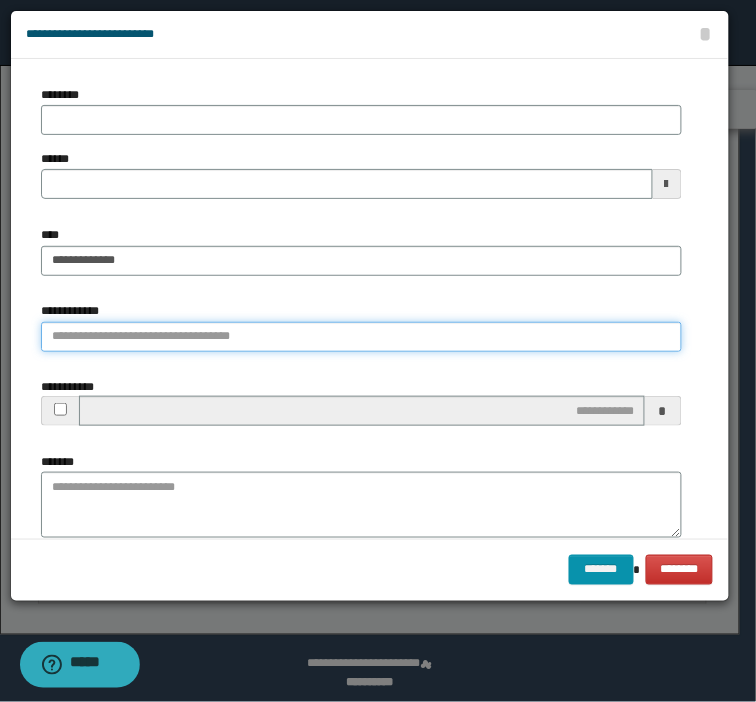 click on "**********" at bounding box center (361, 337) 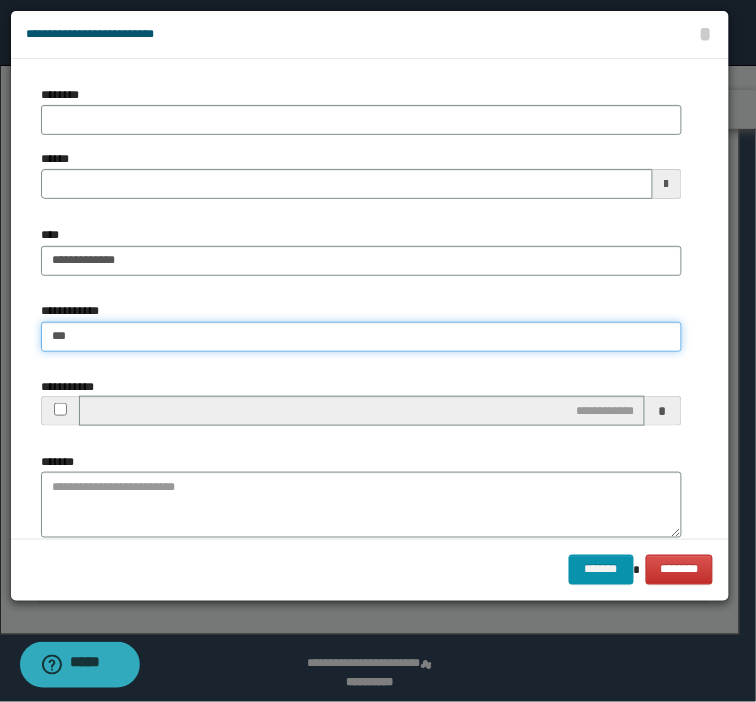 type on "****" 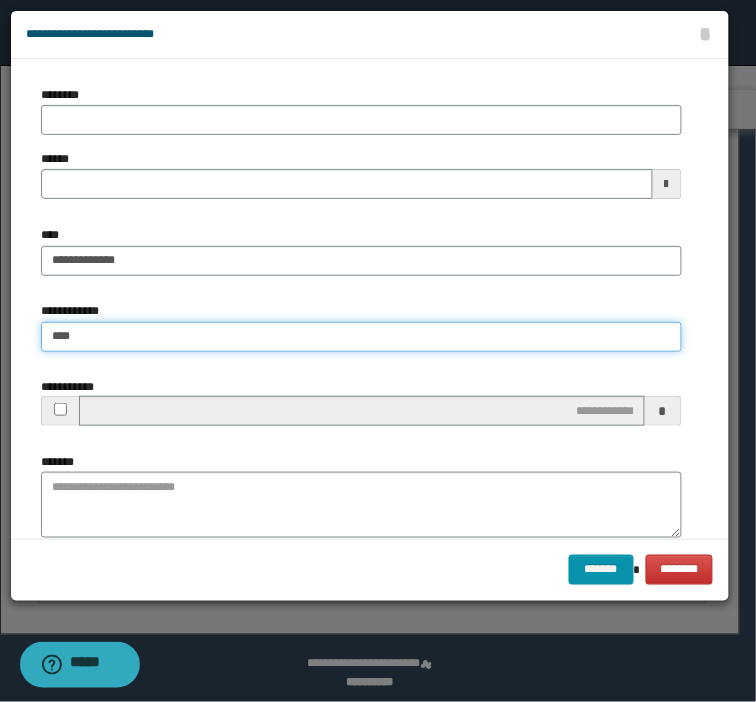 type on "****" 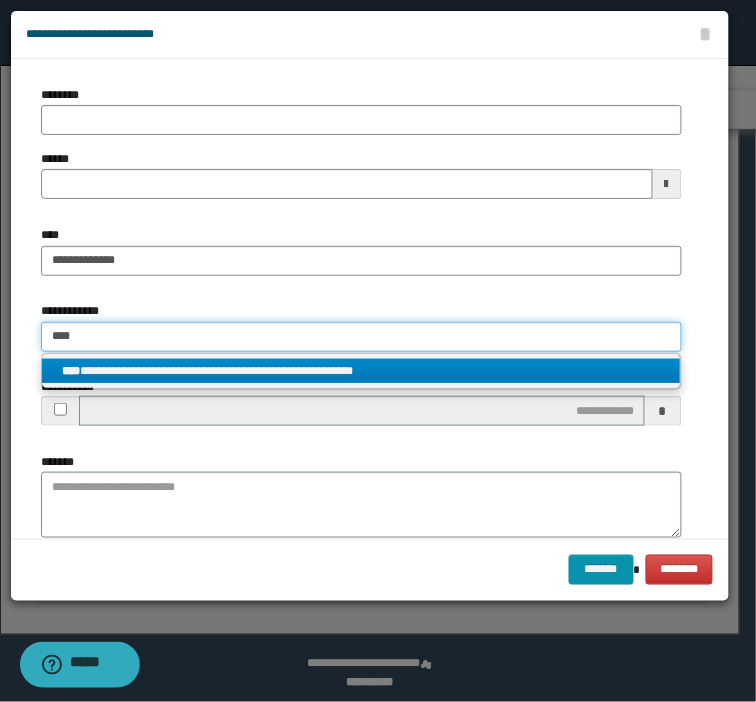 type on "****" 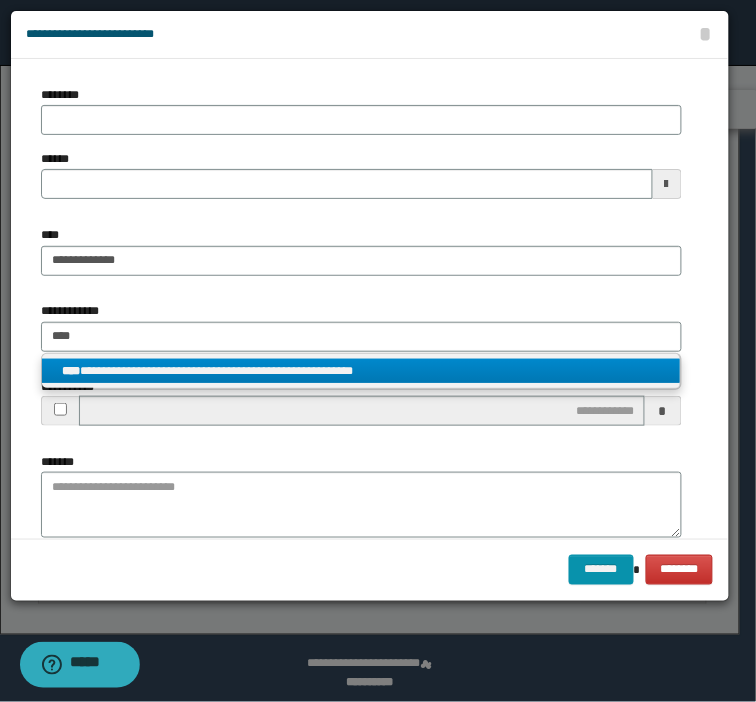 click on "**********" at bounding box center [361, 371] 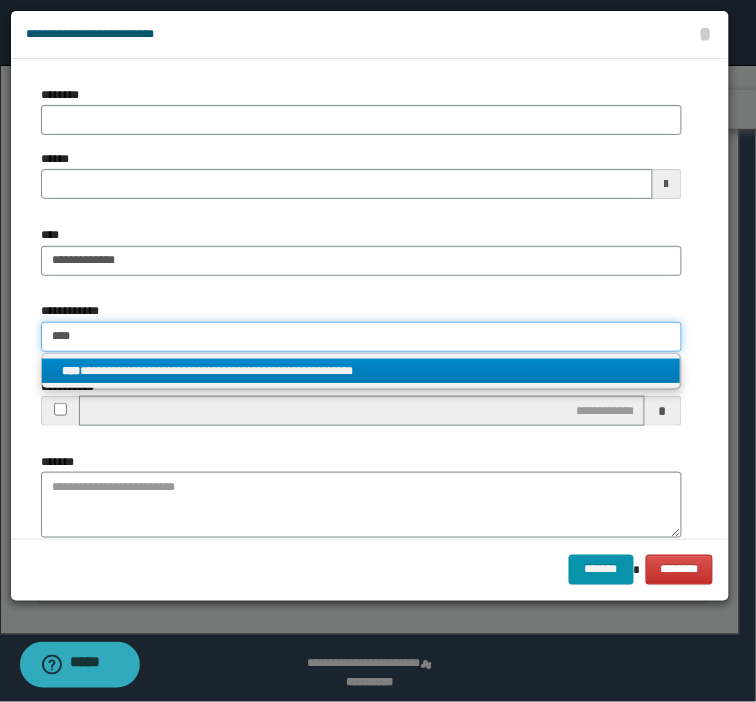 type 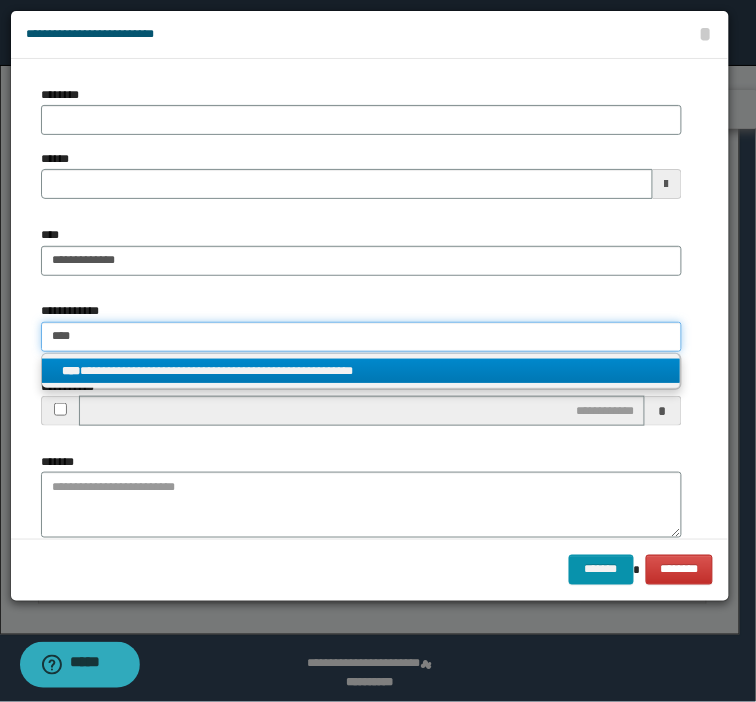 type on "**********" 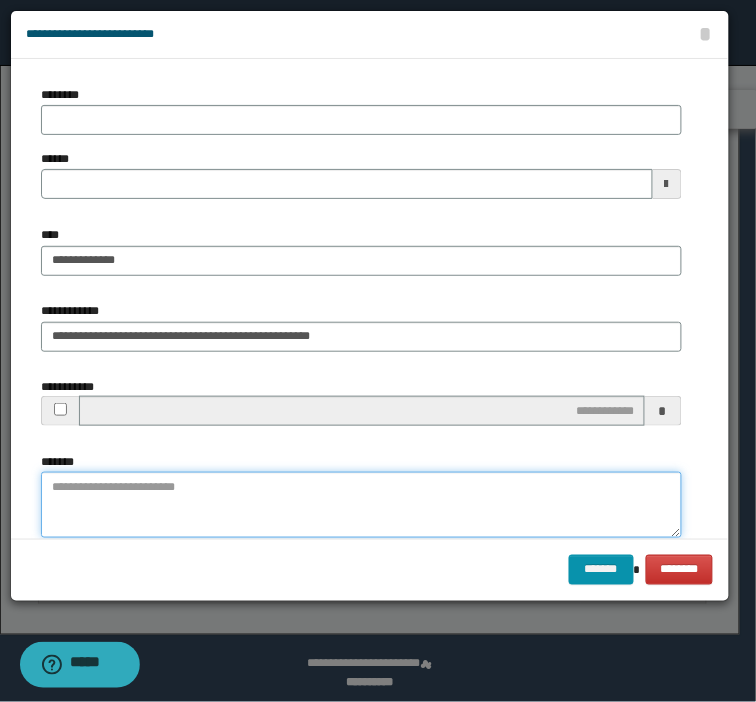 click on "*******" at bounding box center (361, 505) 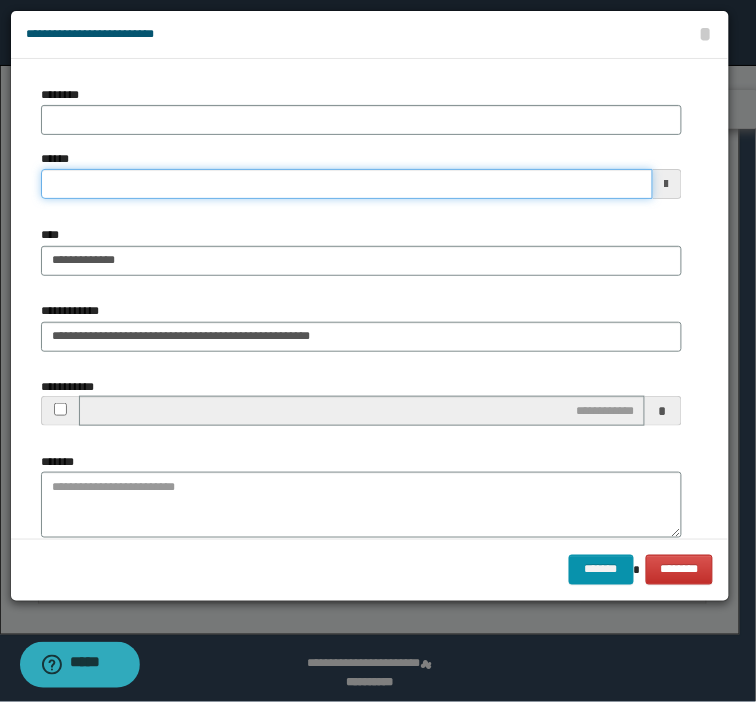 click on "******" at bounding box center (347, 184) 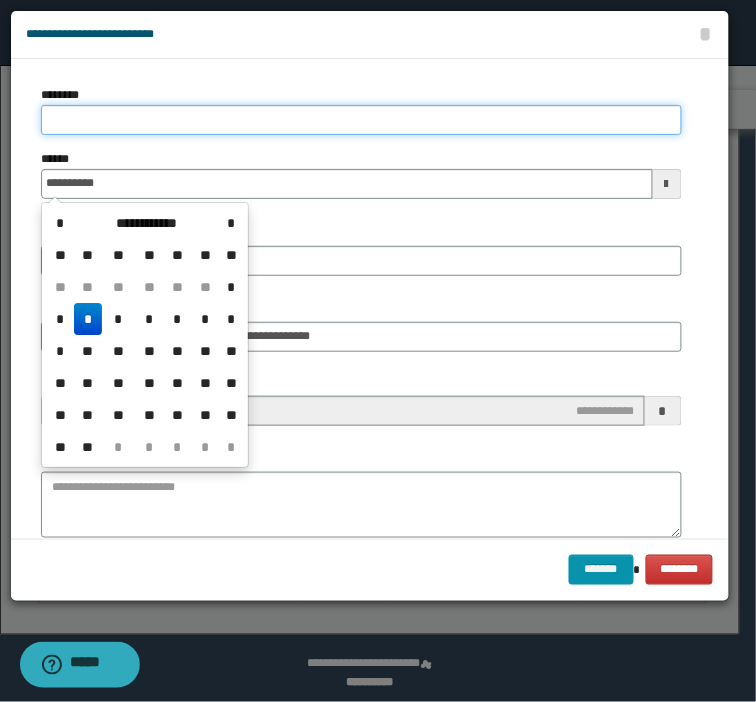 type on "**********" 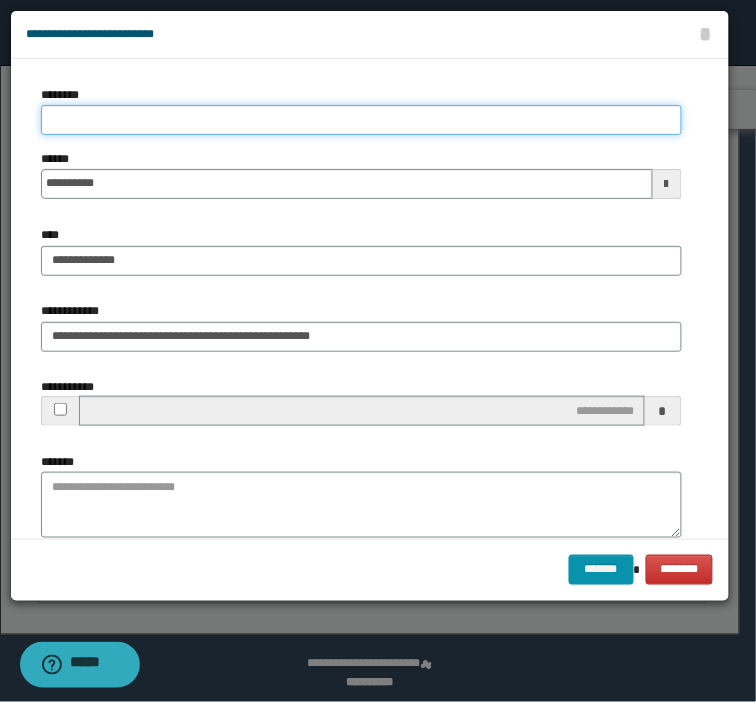 click on "********" at bounding box center (361, 120) 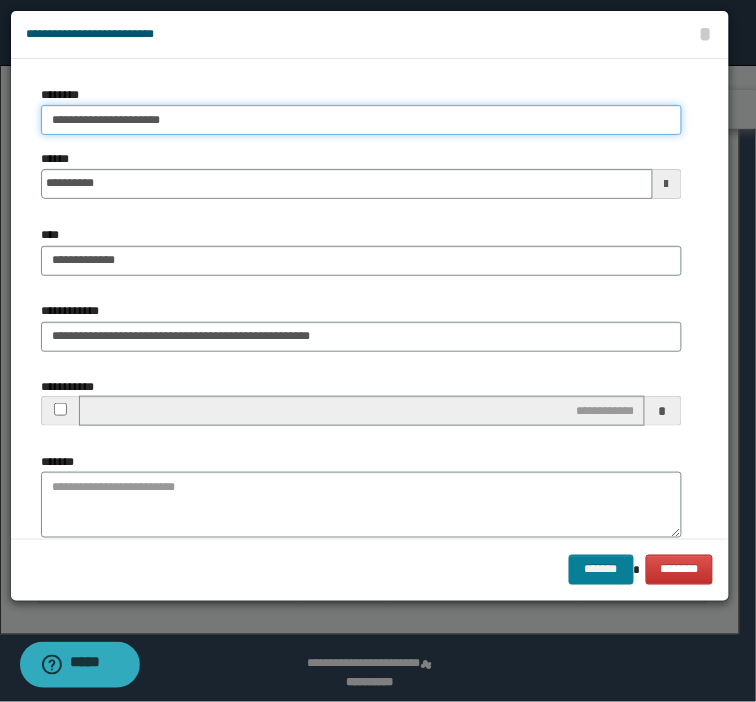type on "**********" 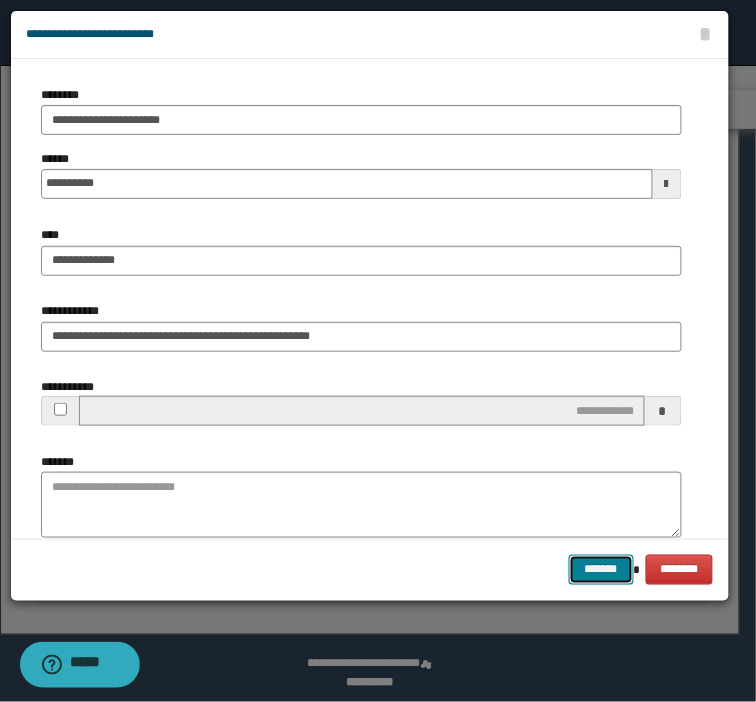 click on "*******" at bounding box center (601, 570) 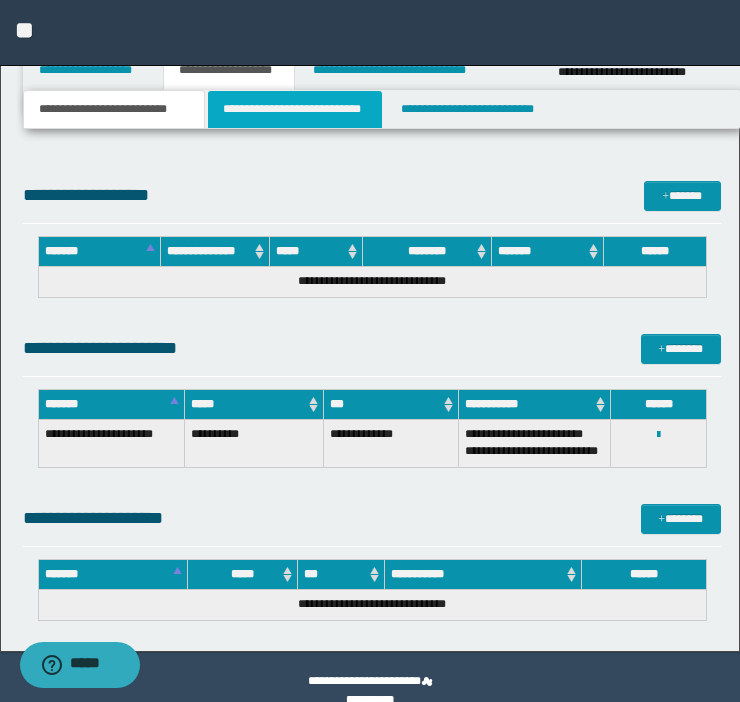 click on "**********" at bounding box center (295, 109) 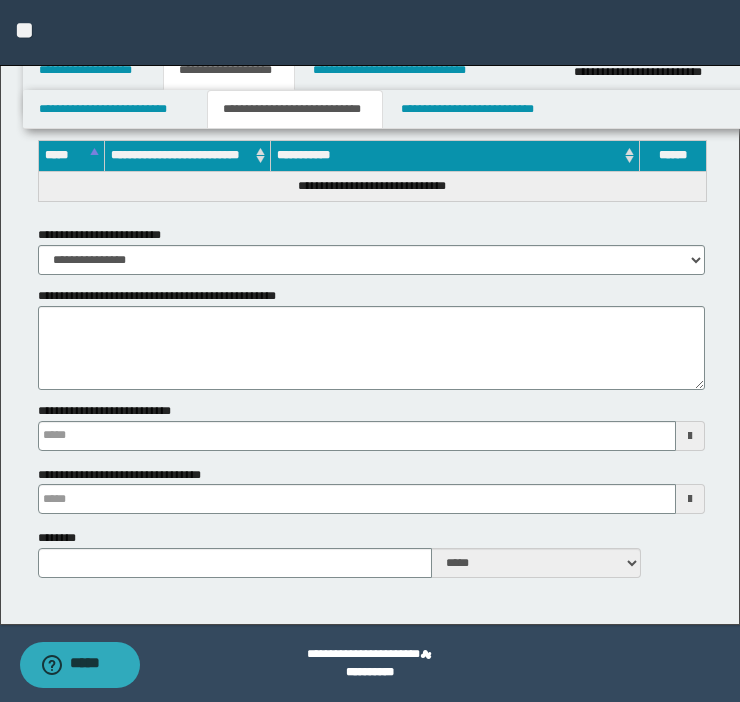 scroll, scrollTop: 1558, scrollLeft: 0, axis: vertical 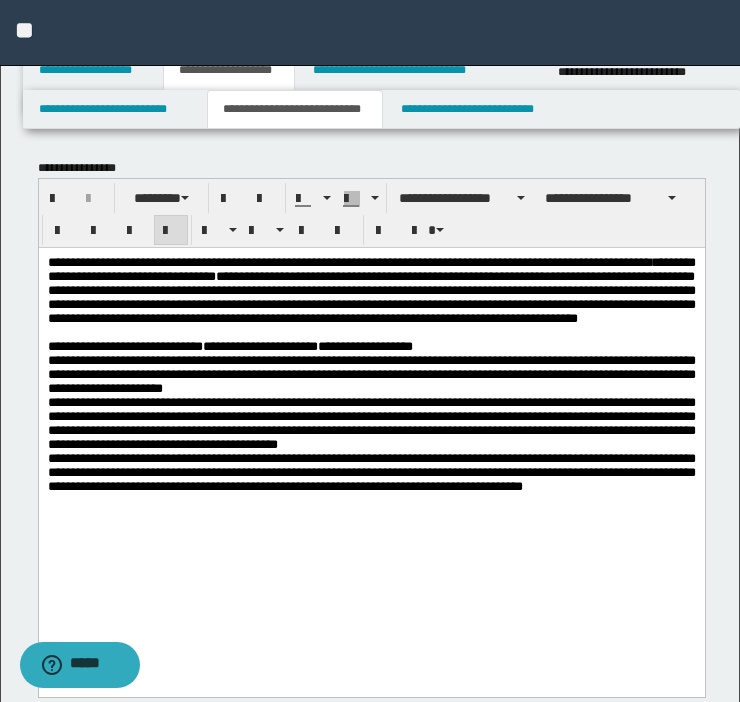 click on "**********" at bounding box center [348, 261] 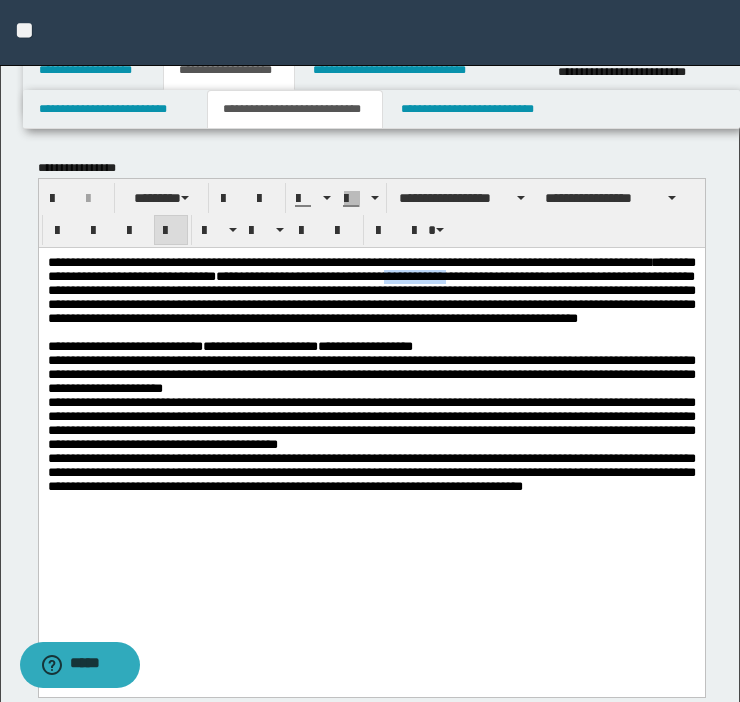 drag, startPoint x: 586, startPoint y: 280, endPoint x: 688, endPoint y: 283, distance: 102.044106 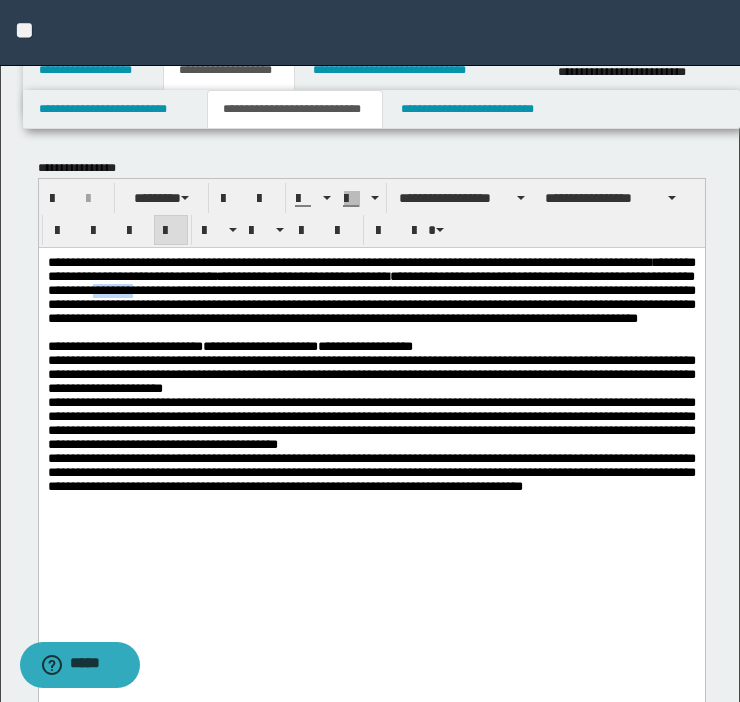 drag, startPoint x: 386, startPoint y: 298, endPoint x: 459, endPoint y: 299, distance: 73.00685 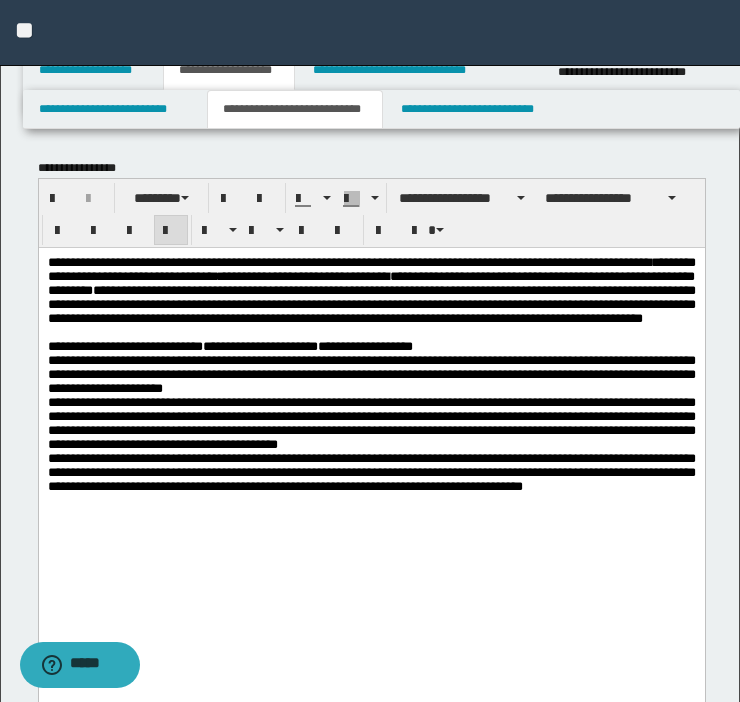 click on "**********" at bounding box center [371, 296] 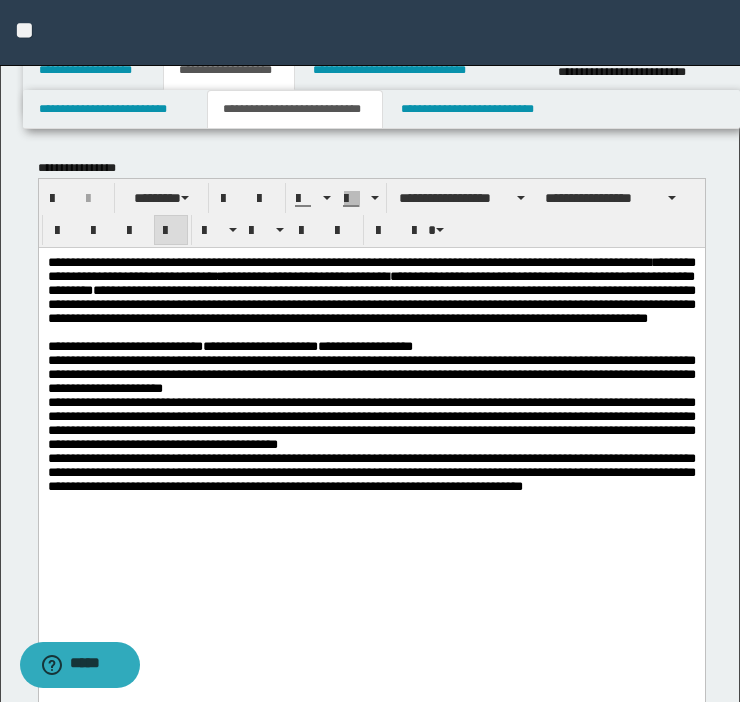 click on "**********" at bounding box center [371, 296] 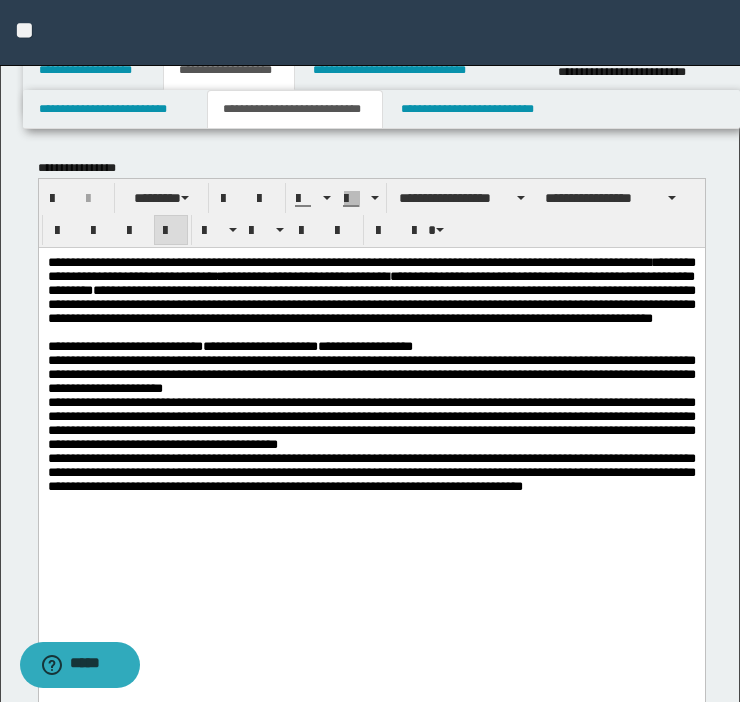 click on "**********" at bounding box center [371, 296] 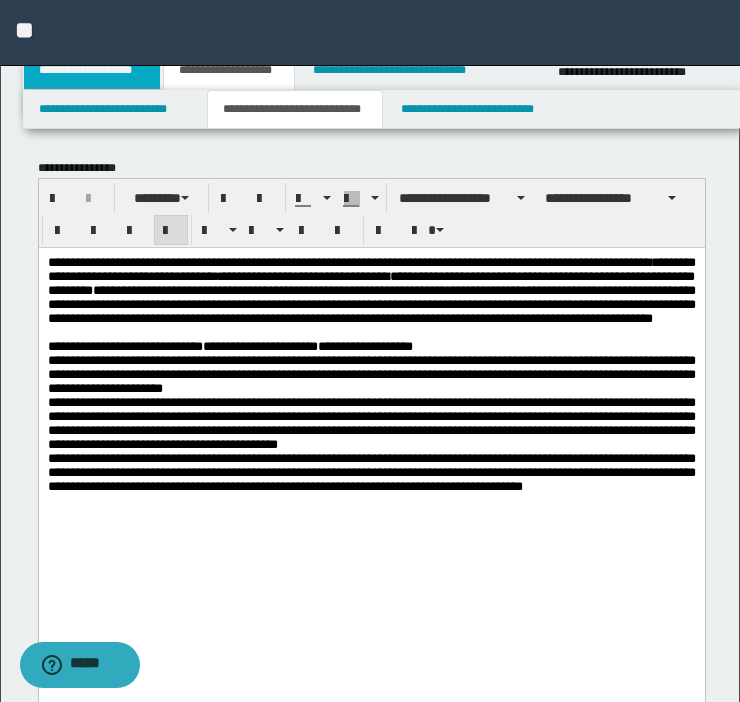 click on "**********" at bounding box center [92, 70] 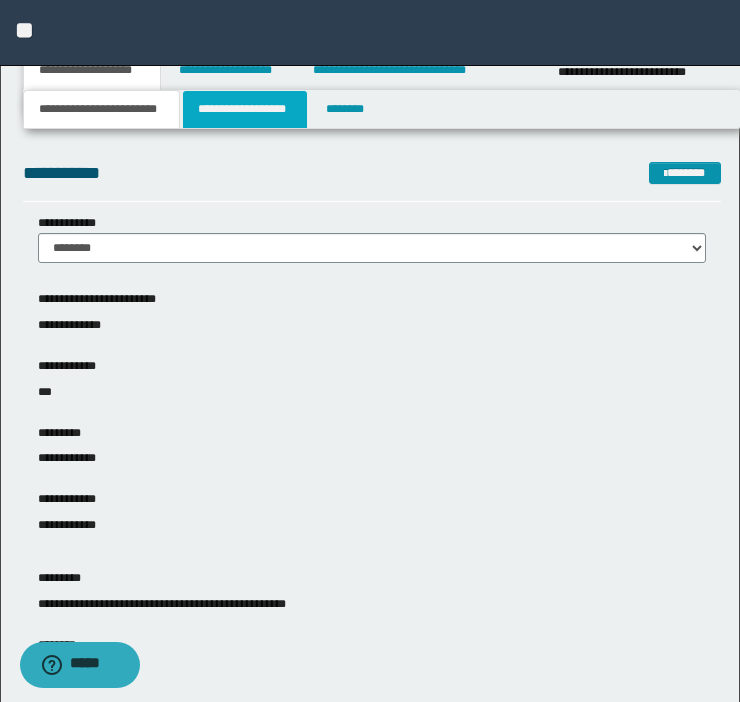 click on "**********" at bounding box center [245, 109] 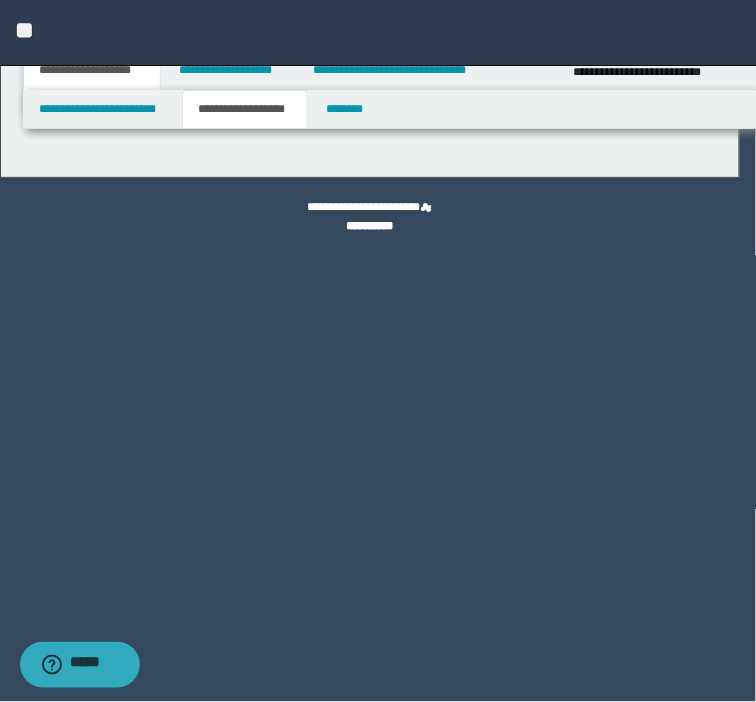 type on "********" 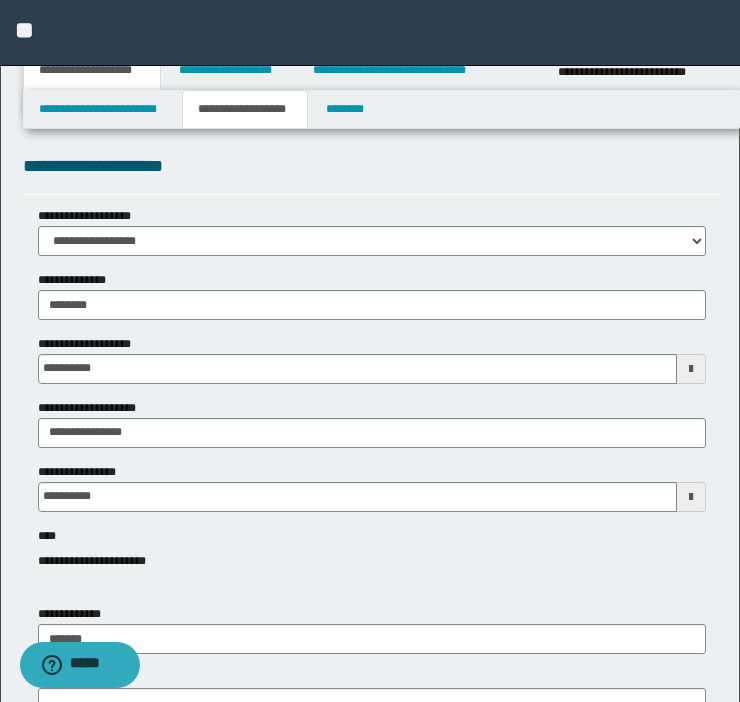 scroll, scrollTop: 12, scrollLeft: 0, axis: vertical 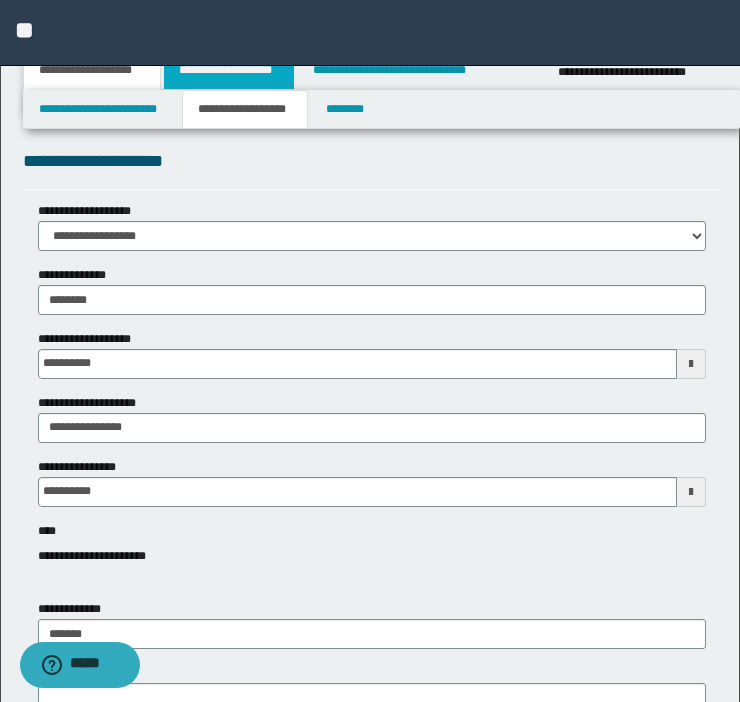 click on "**********" at bounding box center (229, 70) 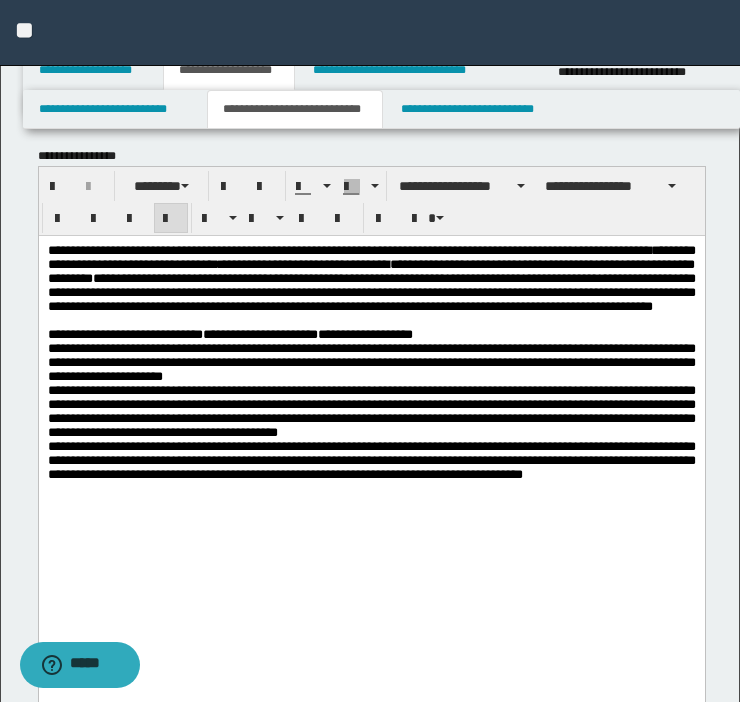 click on "**********" at bounding box center (259, 333) 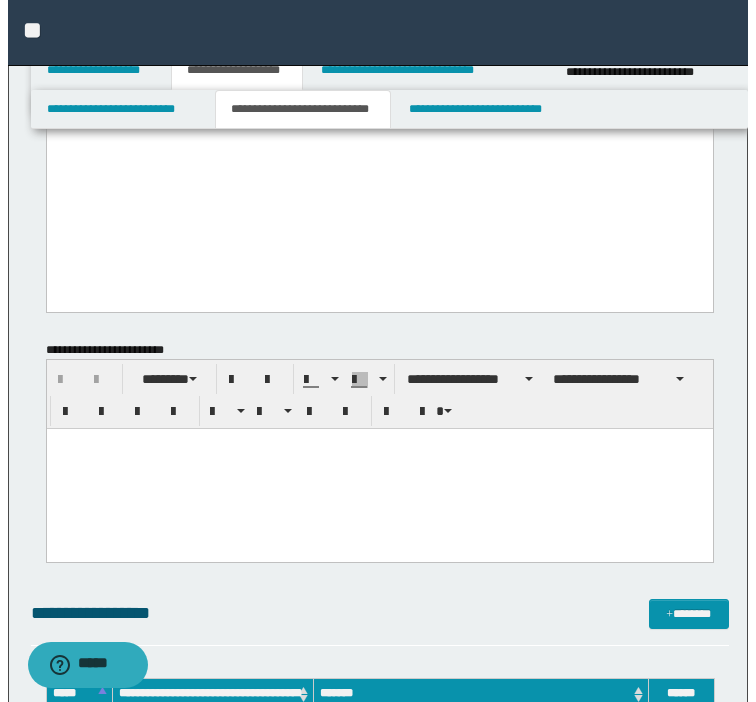 scroll, scrollTop: 410, scrollLeft: 0, axis: vertical 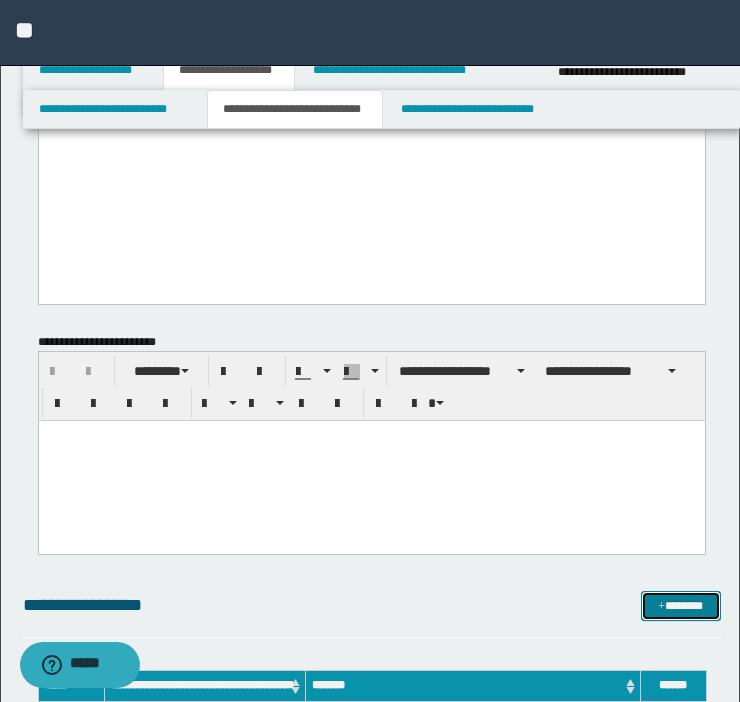 click on "*******" at bounding box center (681, 606) 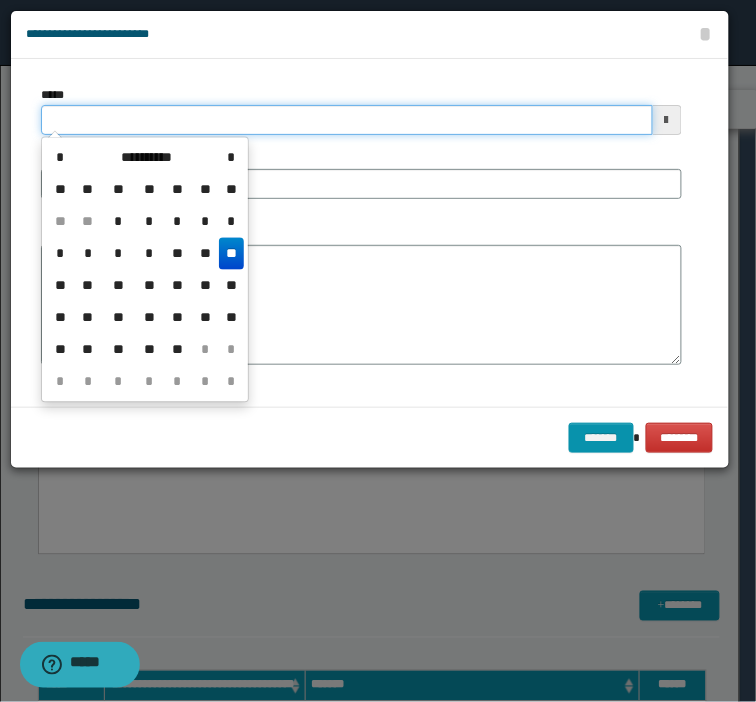 click on "*****" at bounding box center (347, 120) 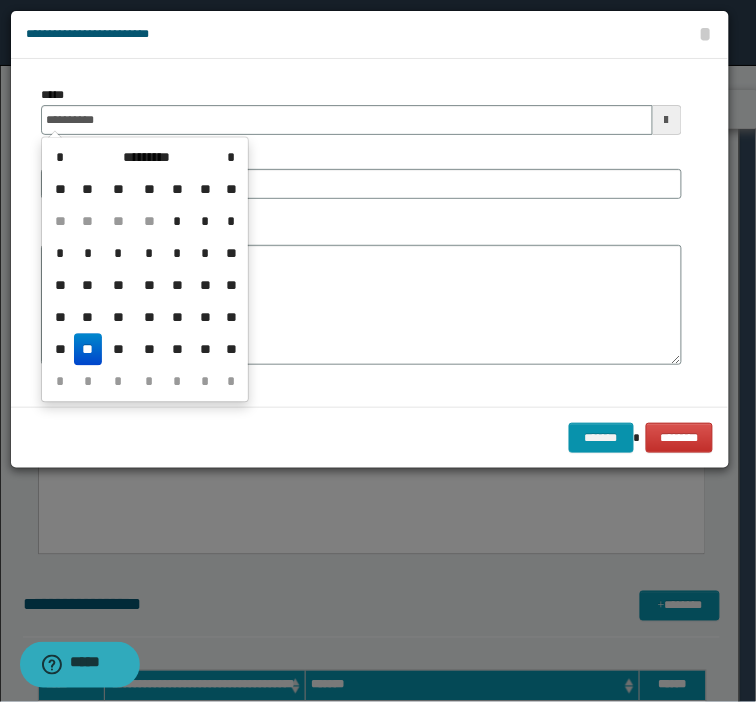 type on "**********" 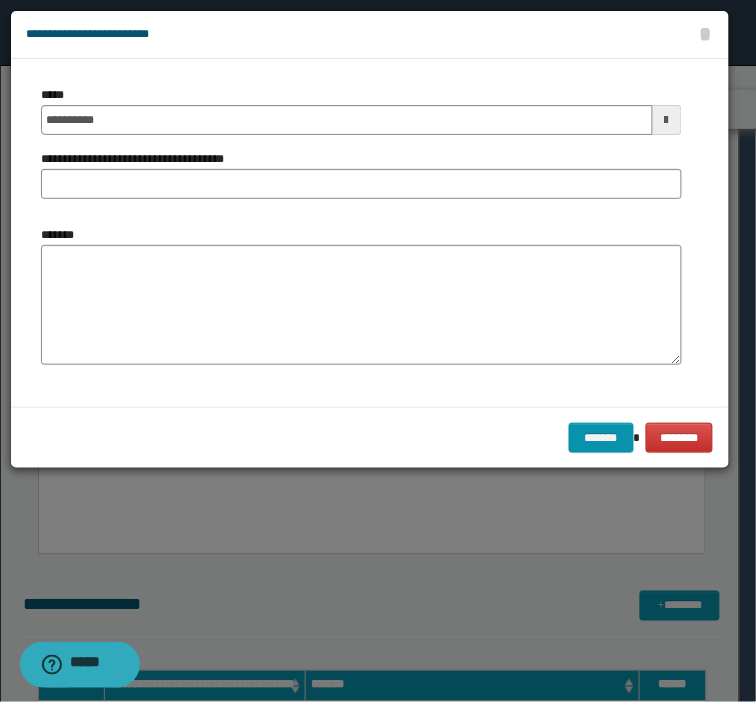 drag, startPoint x: 357, startPoint y: 166, endPoint x: 355, endPoint y: 182, distance: 16.124516 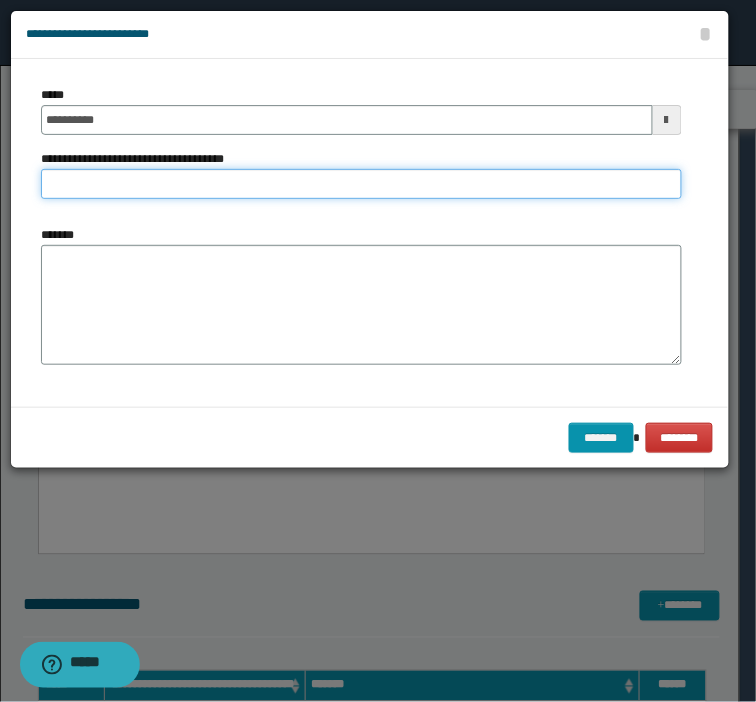 click on "**********" at bounding box center [361, 184] 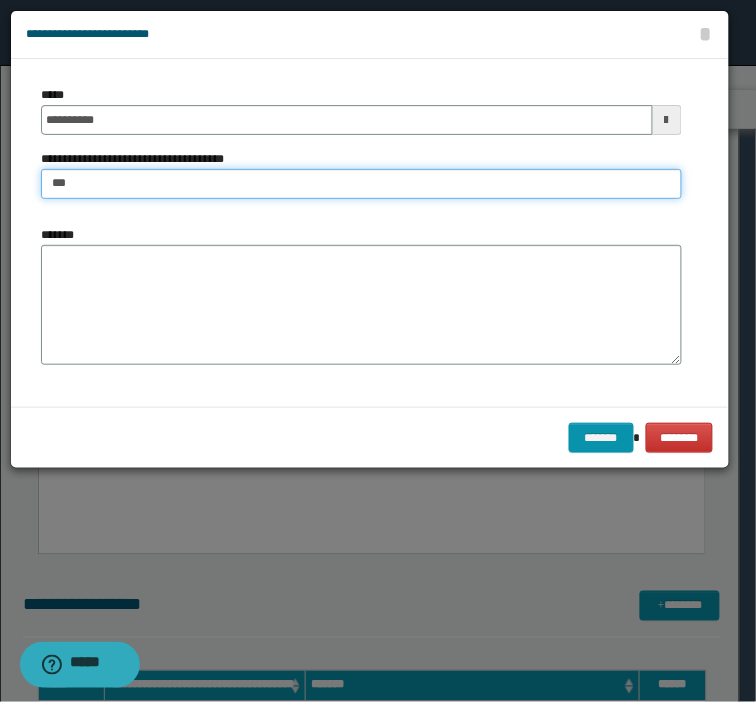 type on "**********" 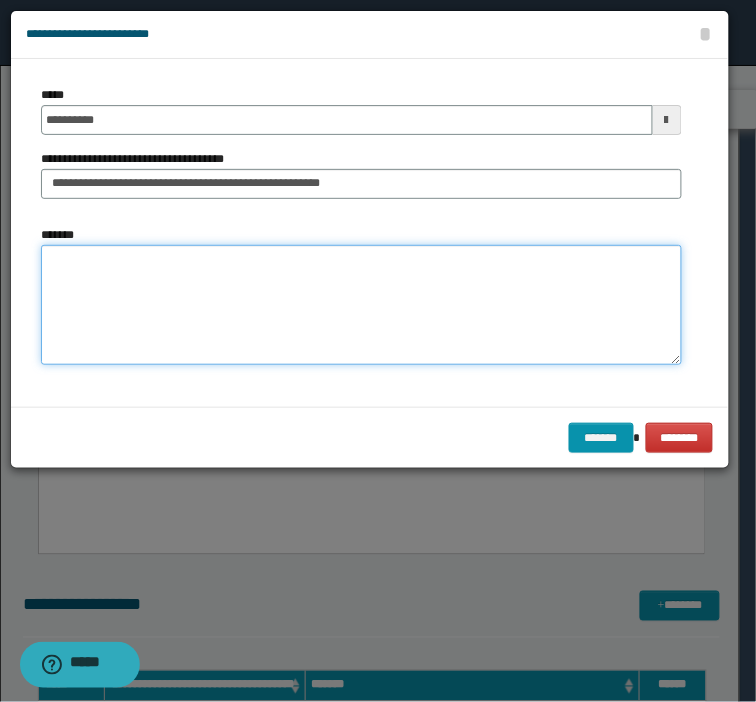 click on "*******" at bounding box center (361, 305) 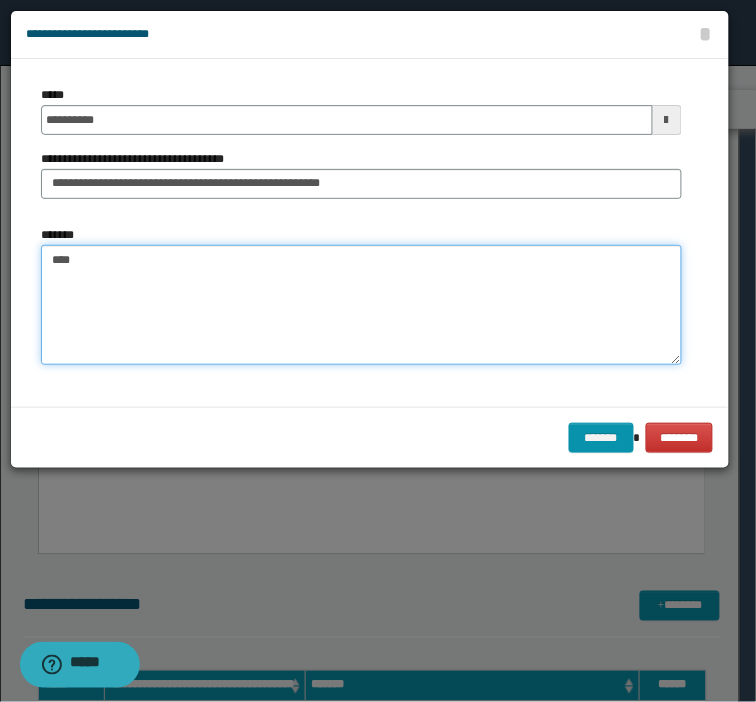 click on "***" at bounding box center (361, 305) 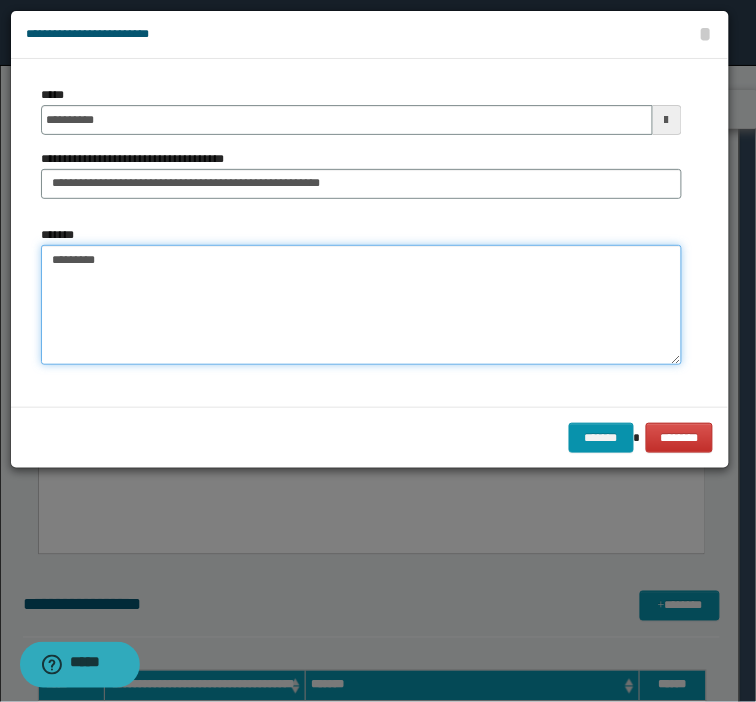 click on "********" at bounding box center [361, 305] 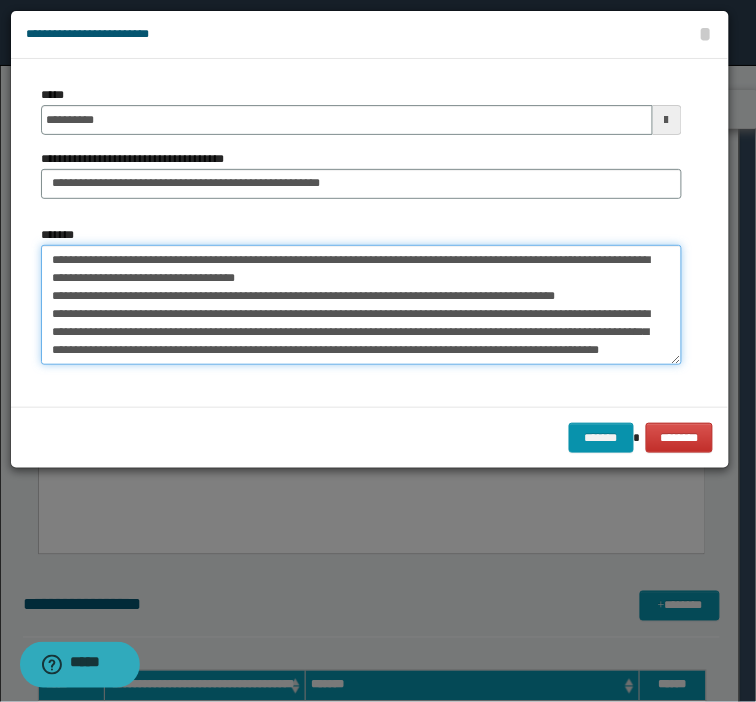 scroll, scrollTop: 174, scrollLeft: 0, axis: vertical 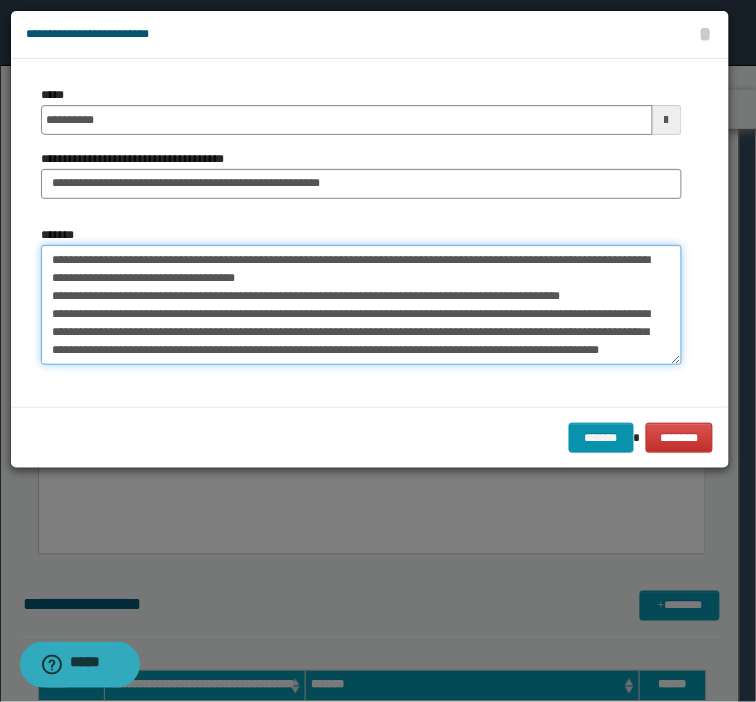 click on "*******" at bounding box center [361, 305] 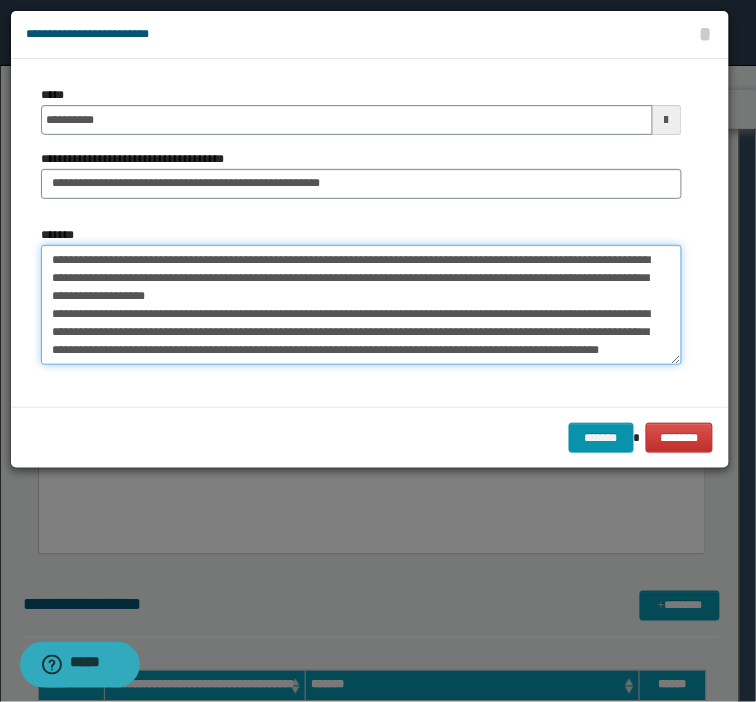 click on "*******" at bounding box center [361, 305] 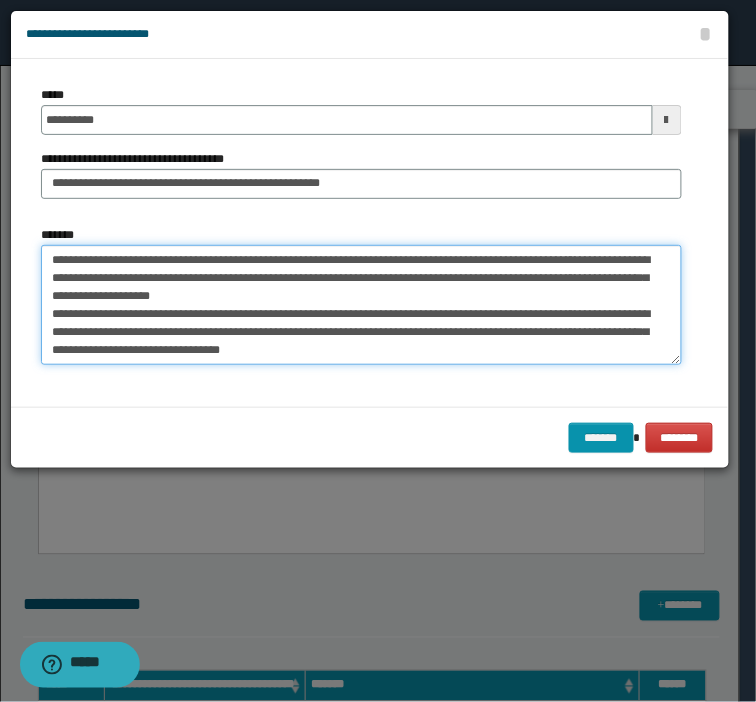 scroll, scrollTop: 12, scrollLeft: 0, axis: vertical 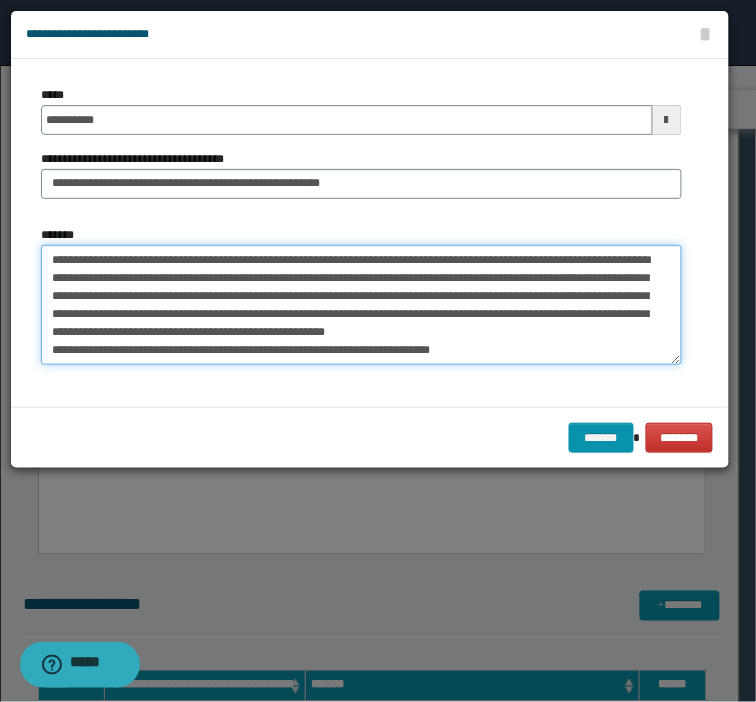 click on "*******" at bounding box center [361, 305] 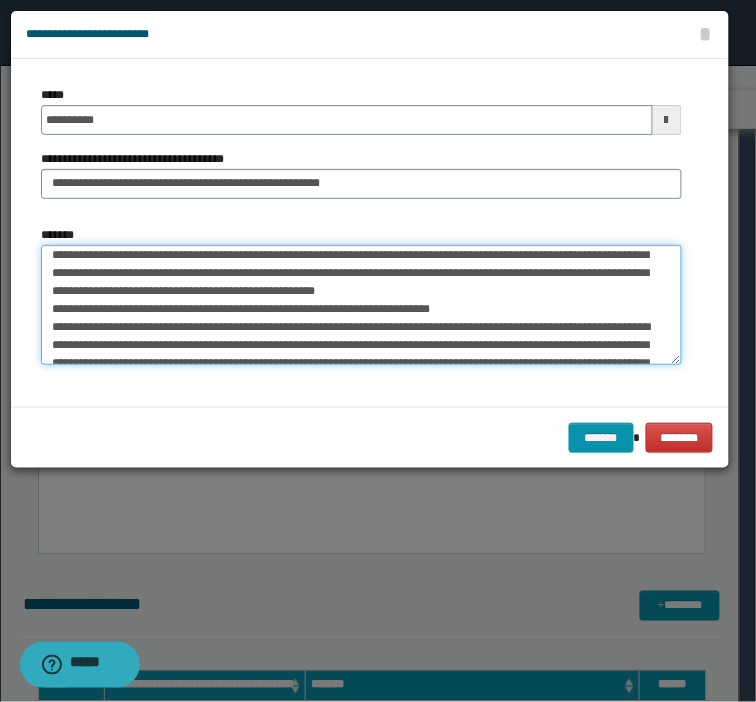 scroll, scrollTop: 44, scrollLeft: 0, axis: vertical 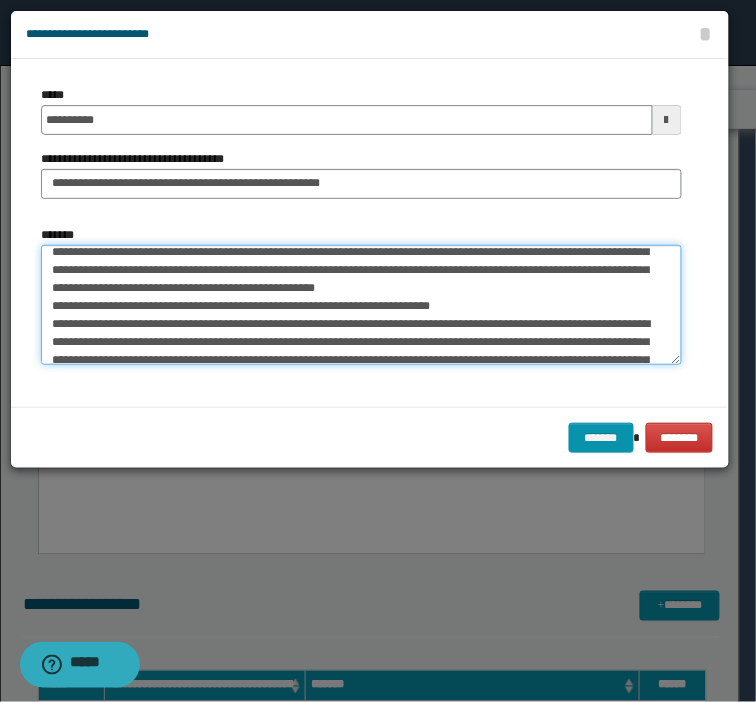 click on "*******" at bounding box center (361, 305) 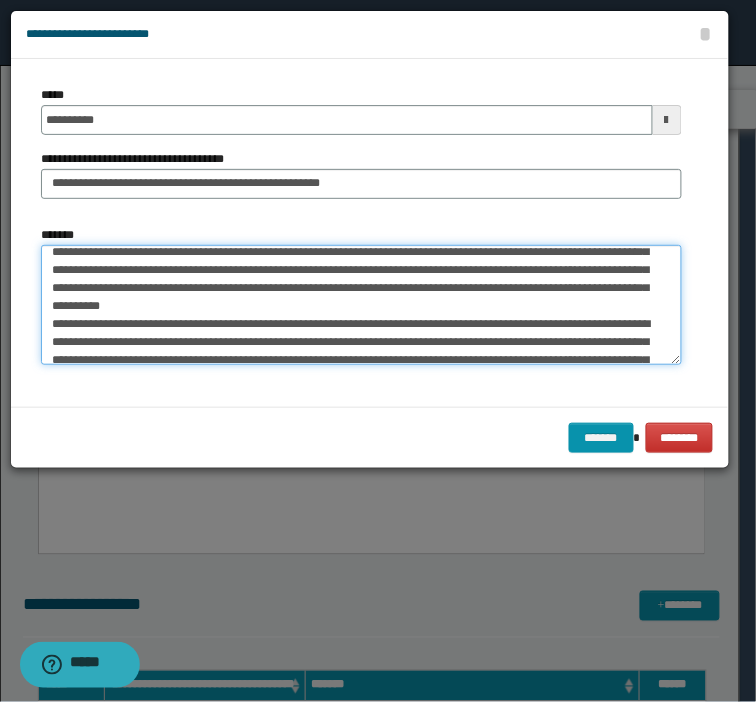scroll, scrollTop: 26, scrollLeft: 0, axis: vertical 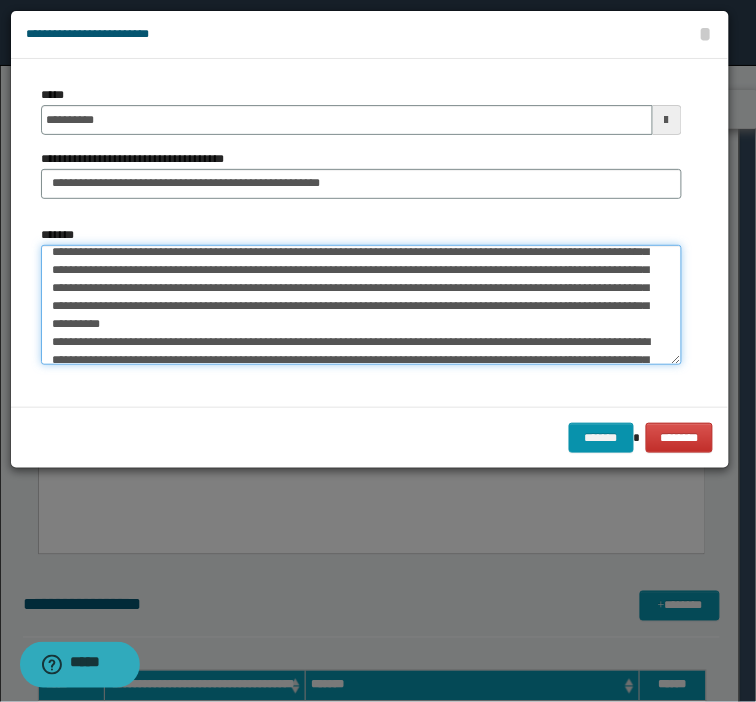 click on "*******" at bounding box center (361, 305) 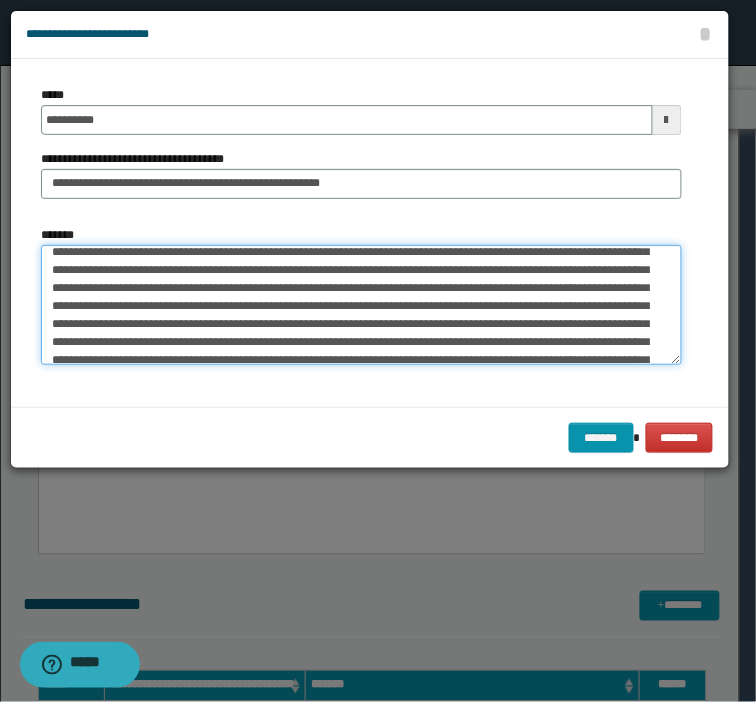 scroll, scrollTop: 7, scrollLeft: 0, axis: vertical 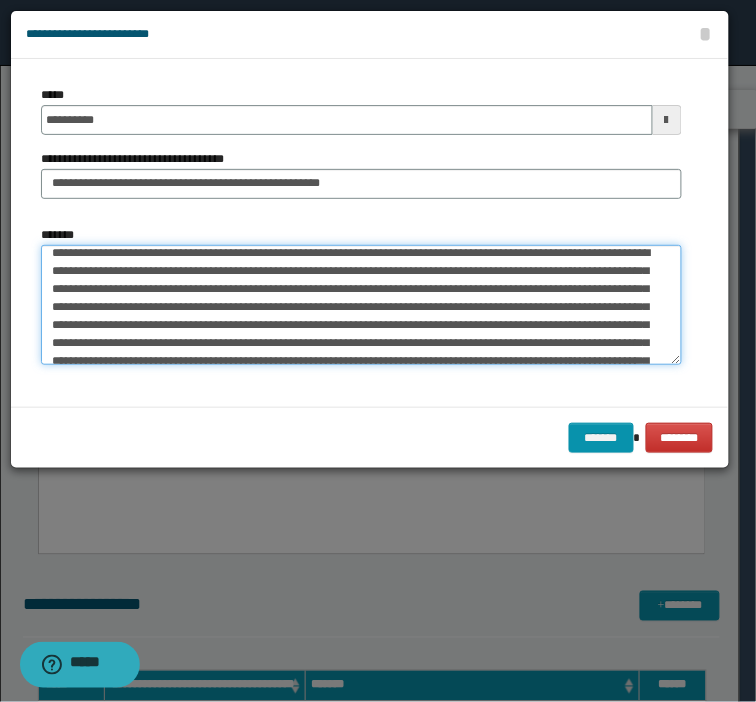 click on "*******" at bounding box center [361, 305] 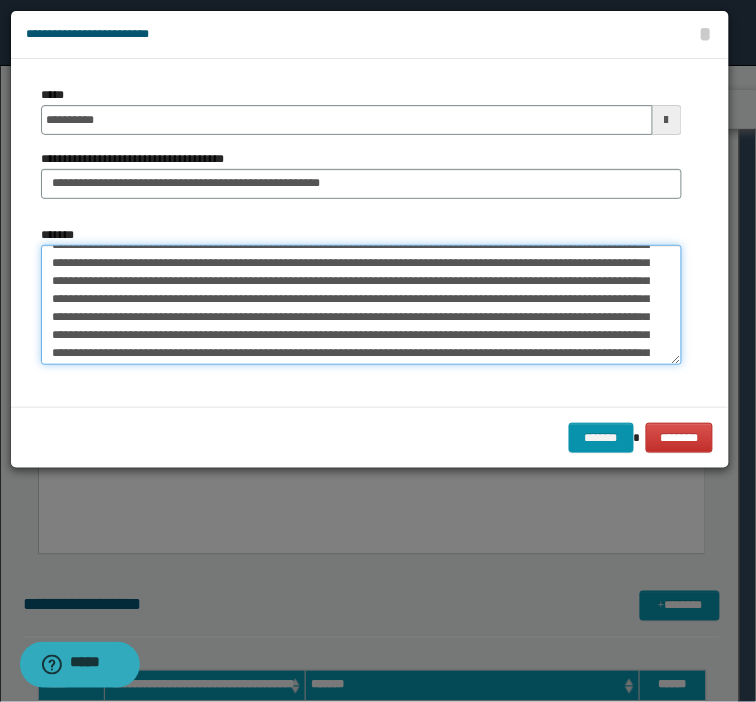 scroll, scrollTop: 52, scrollLeft: 0, axis: vertical 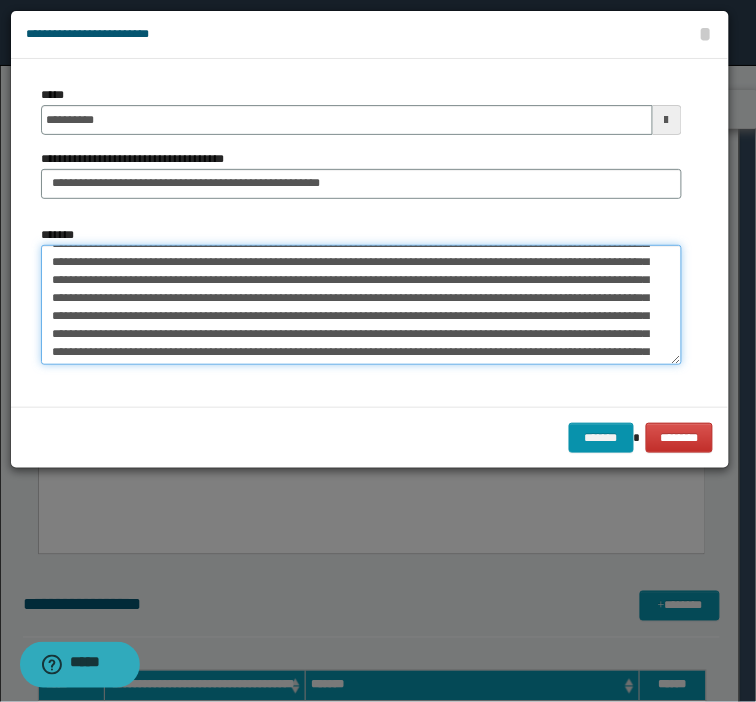 click on "*******" at bounding box center (361, 305) 